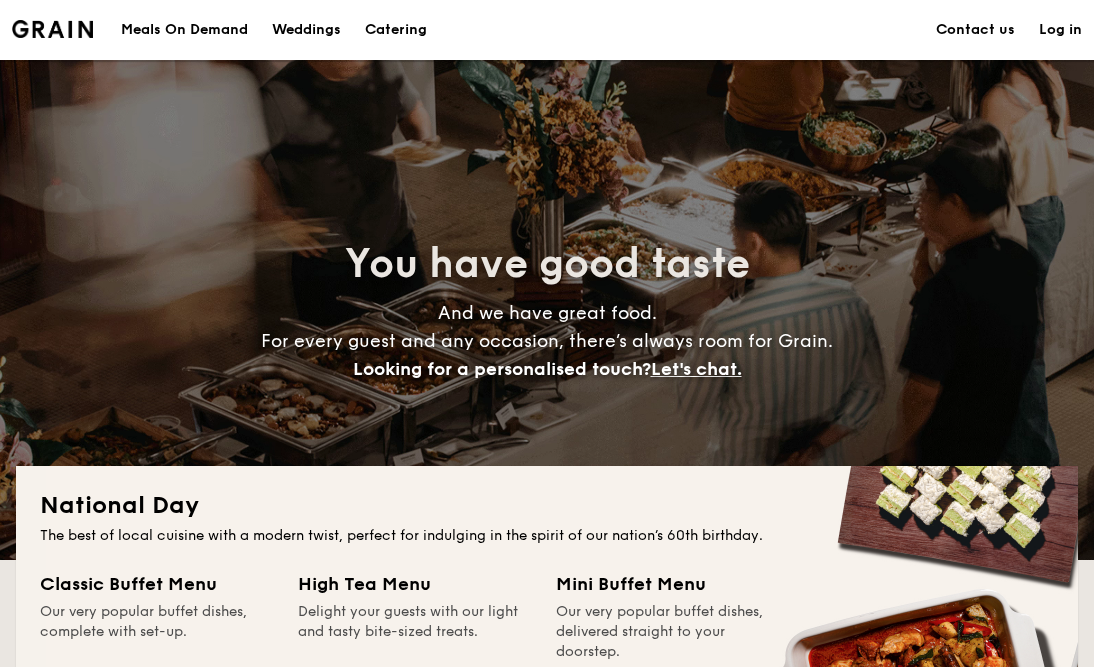 scroll, scrollTop: 0, scrollLeft: 0, axis: both 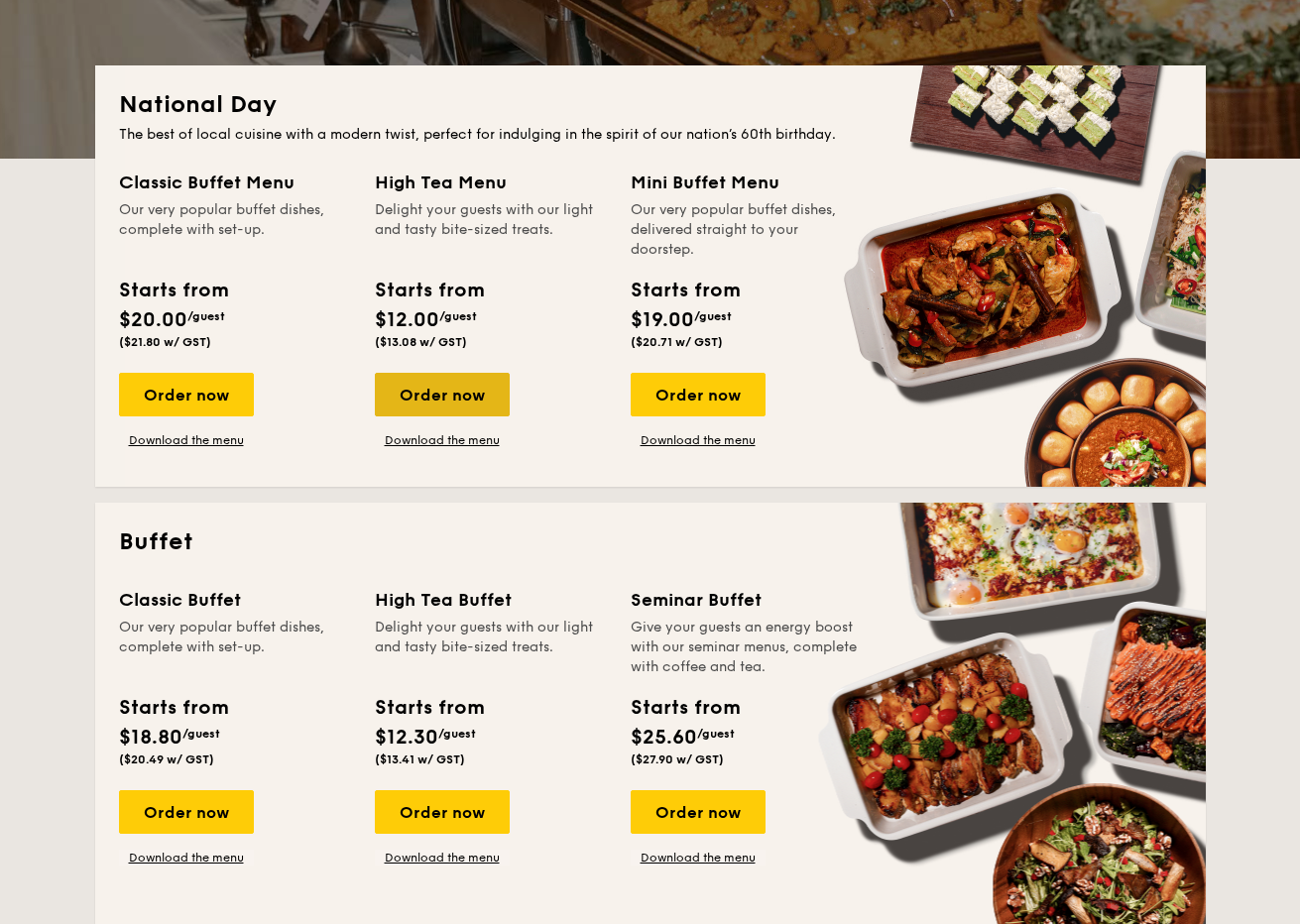 click on "Order now" at bounding box center (442, 395) 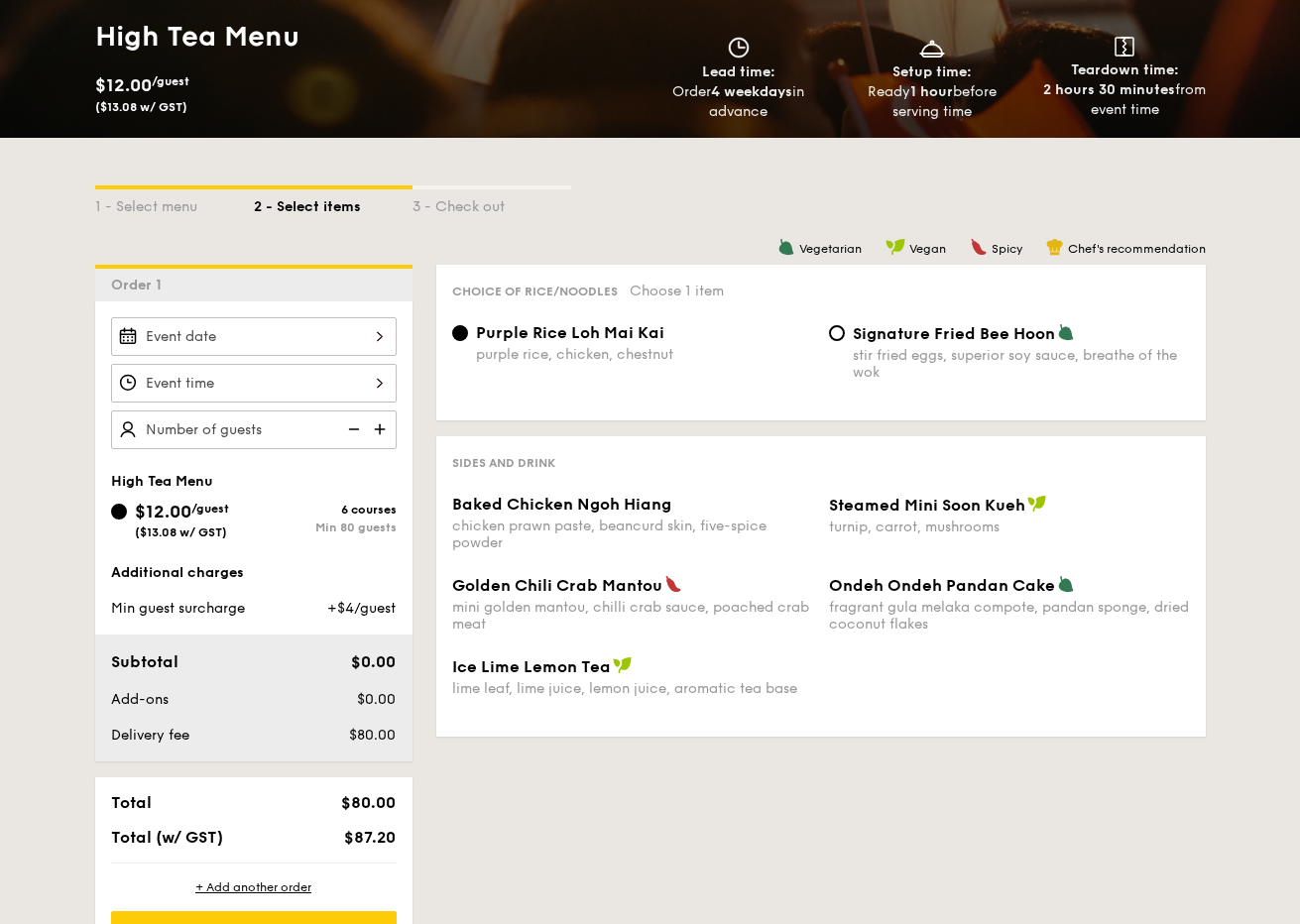 scroll, scrollTop: 397, scrollLeft: 0, axis: vertical 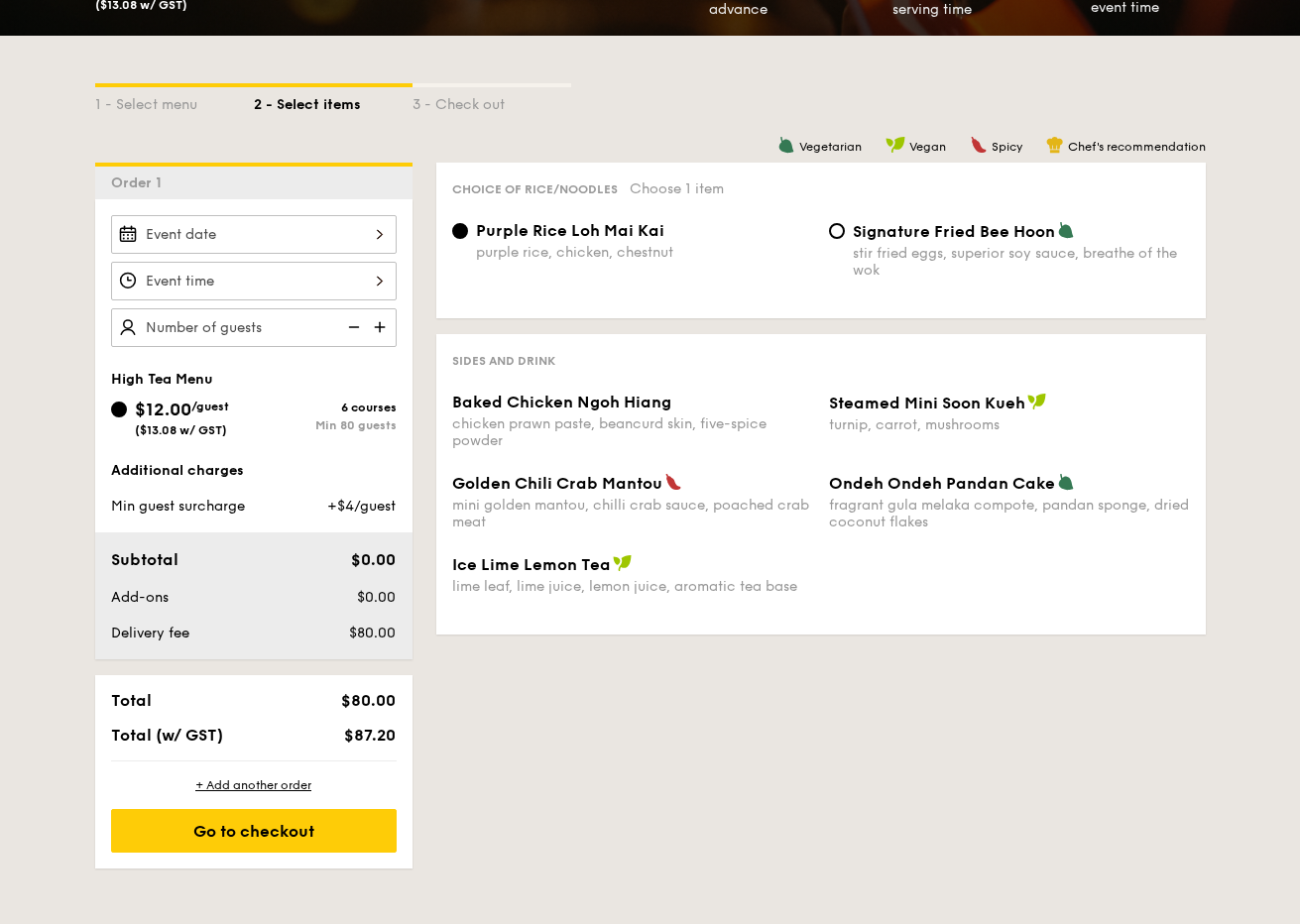 click at bounding box center [254, 234] 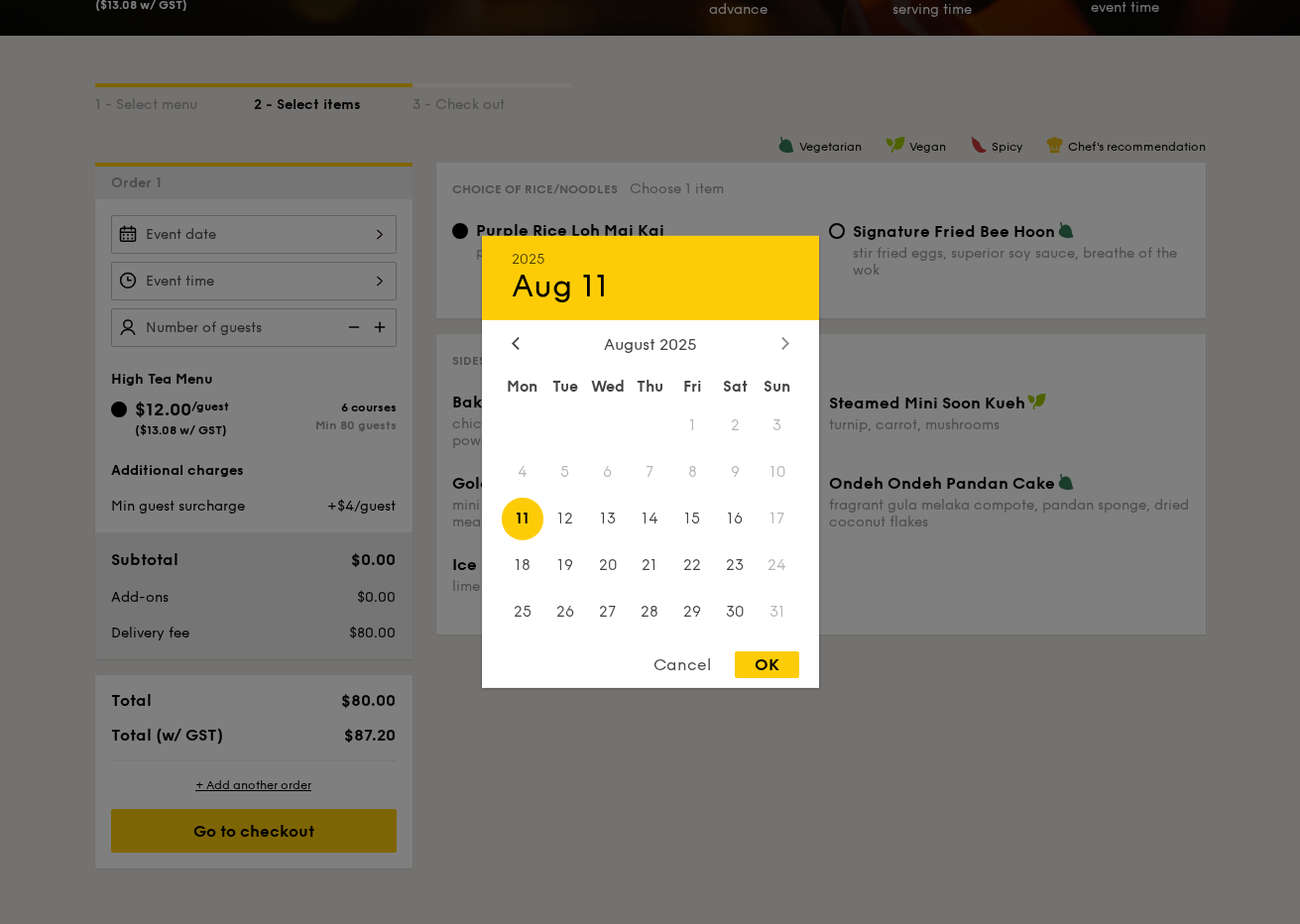 click 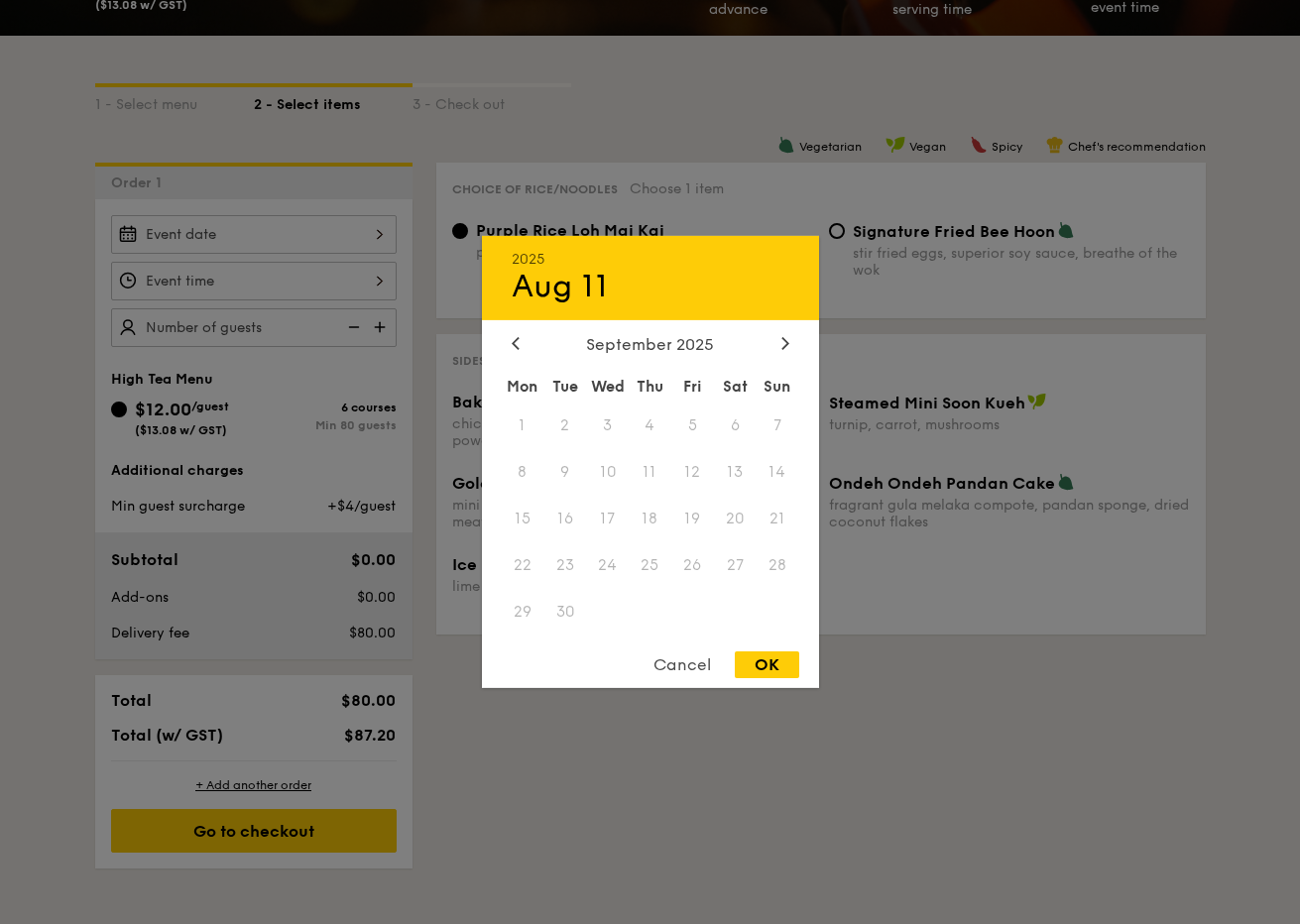 click on "September 2025" at bounding box center (650, 344) 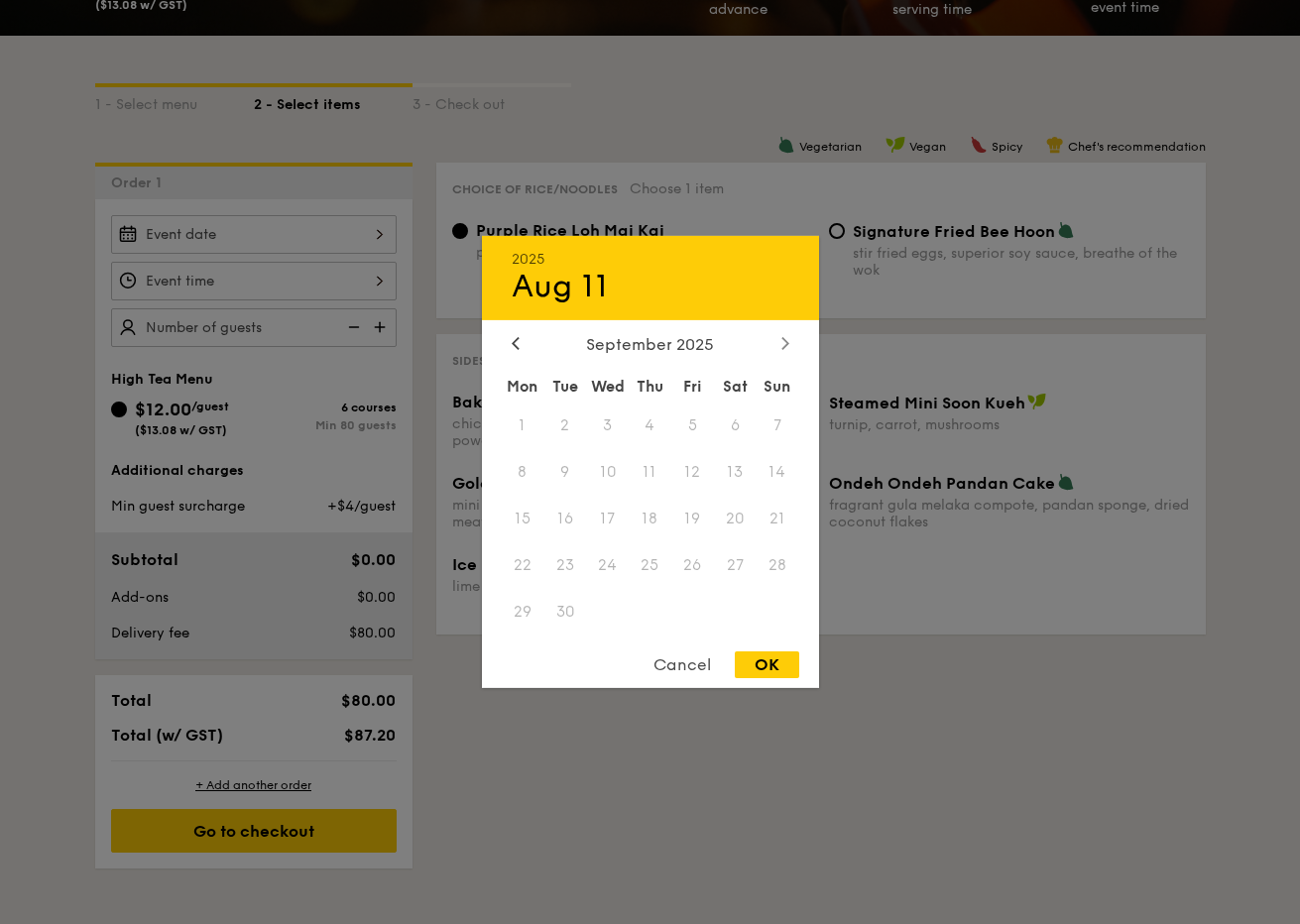 click 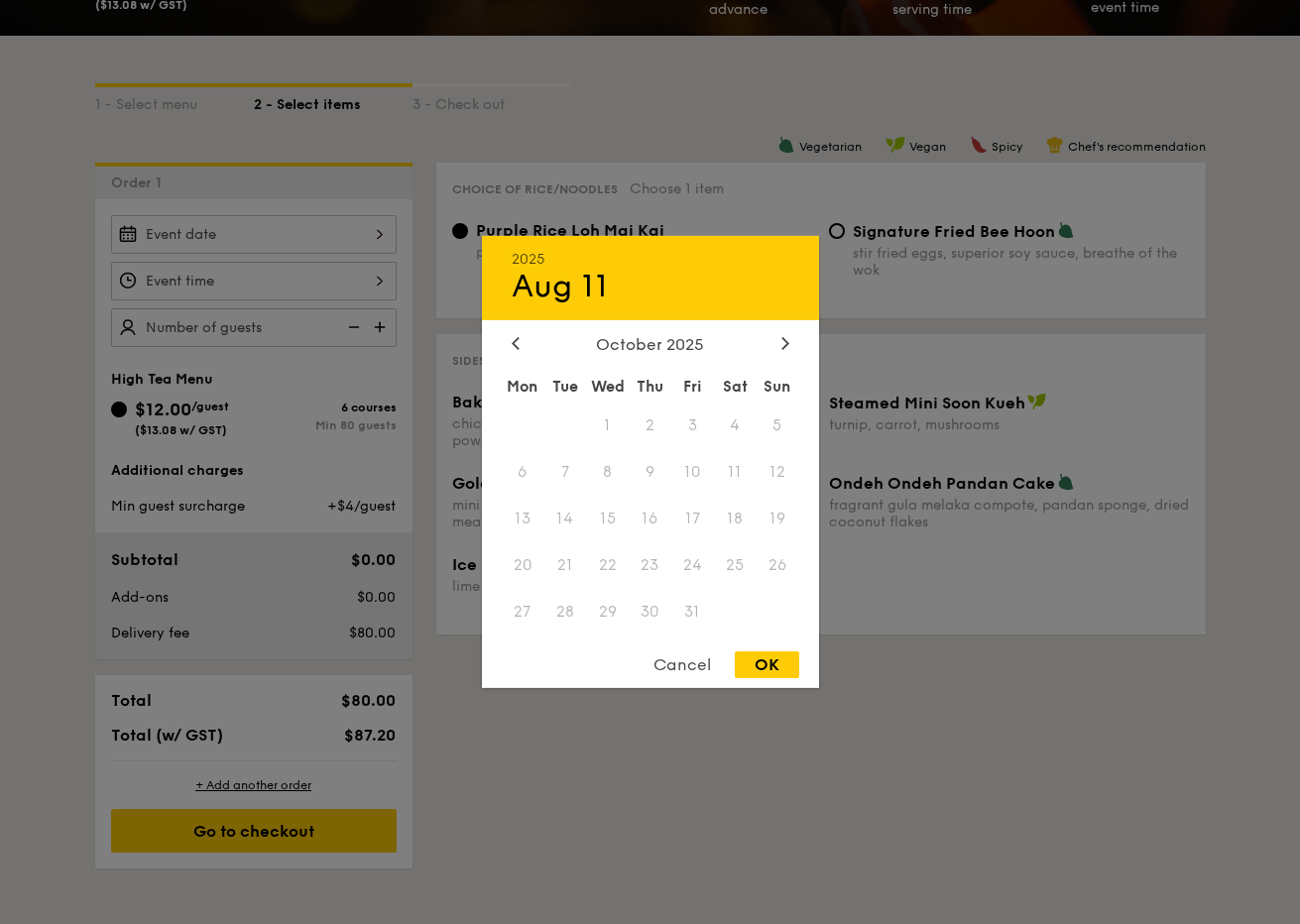 click on "24" at bounding box center (692, 564) 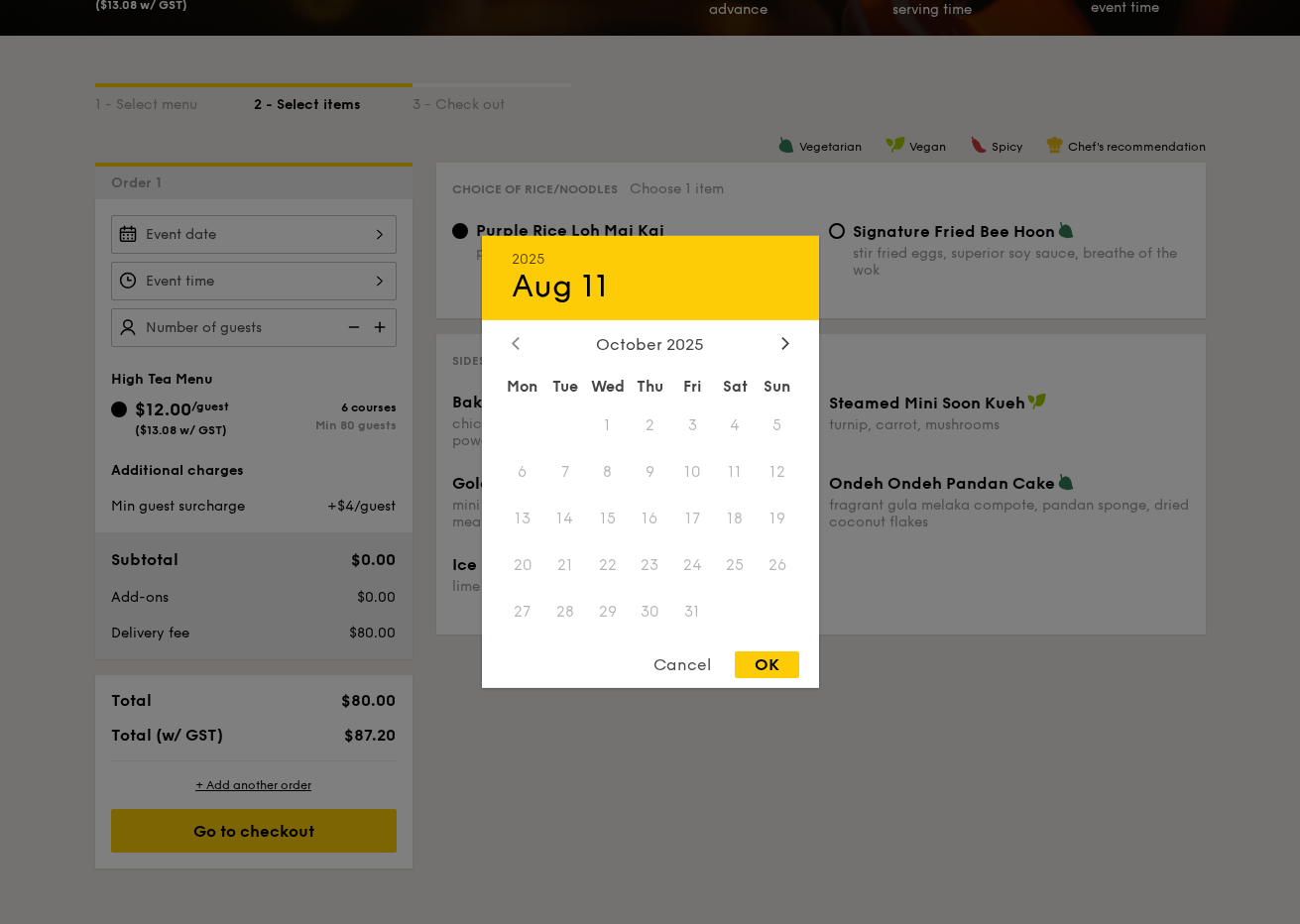 click at bounding box center [516, 344] 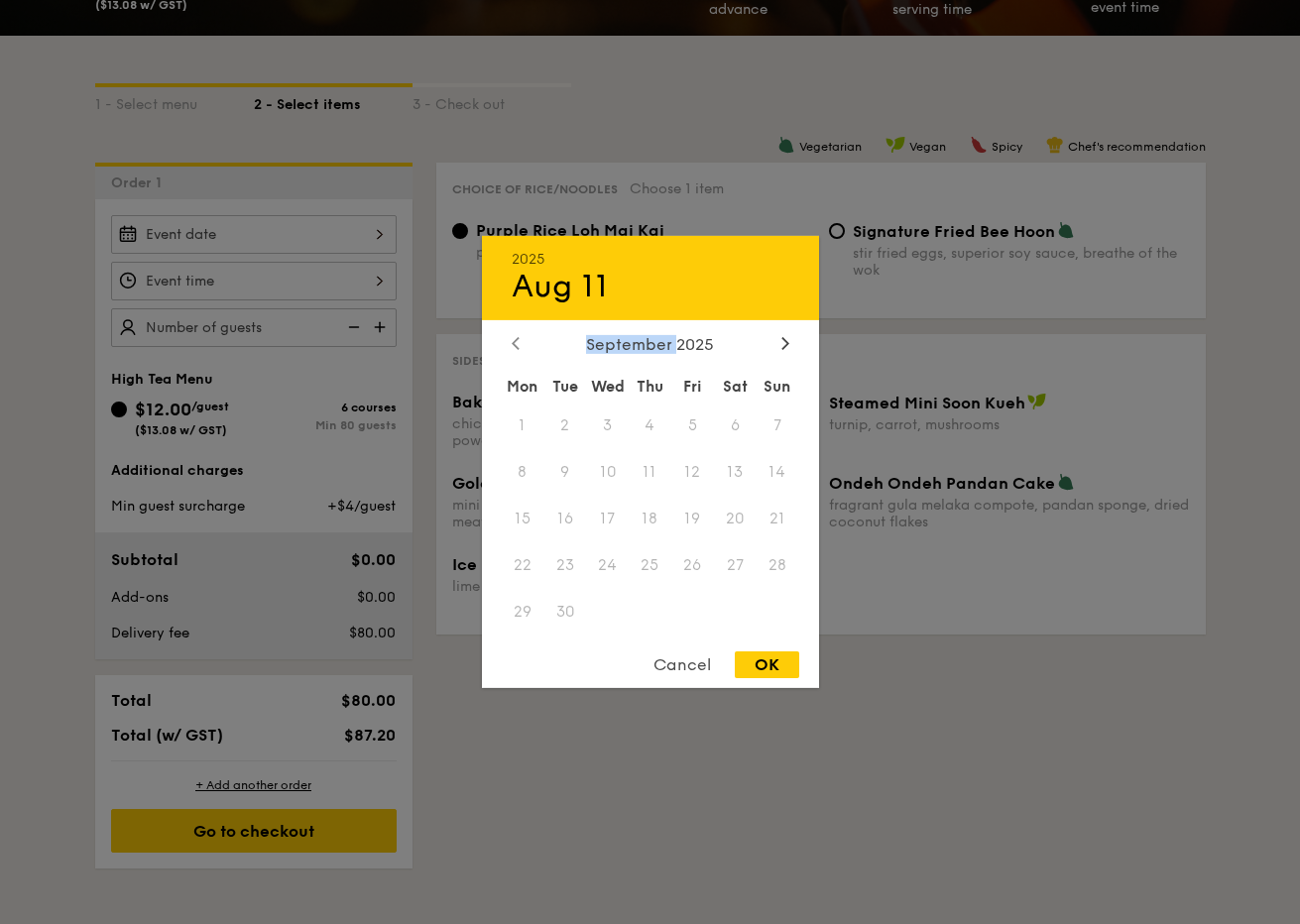 click at bounding box center (516, 344) 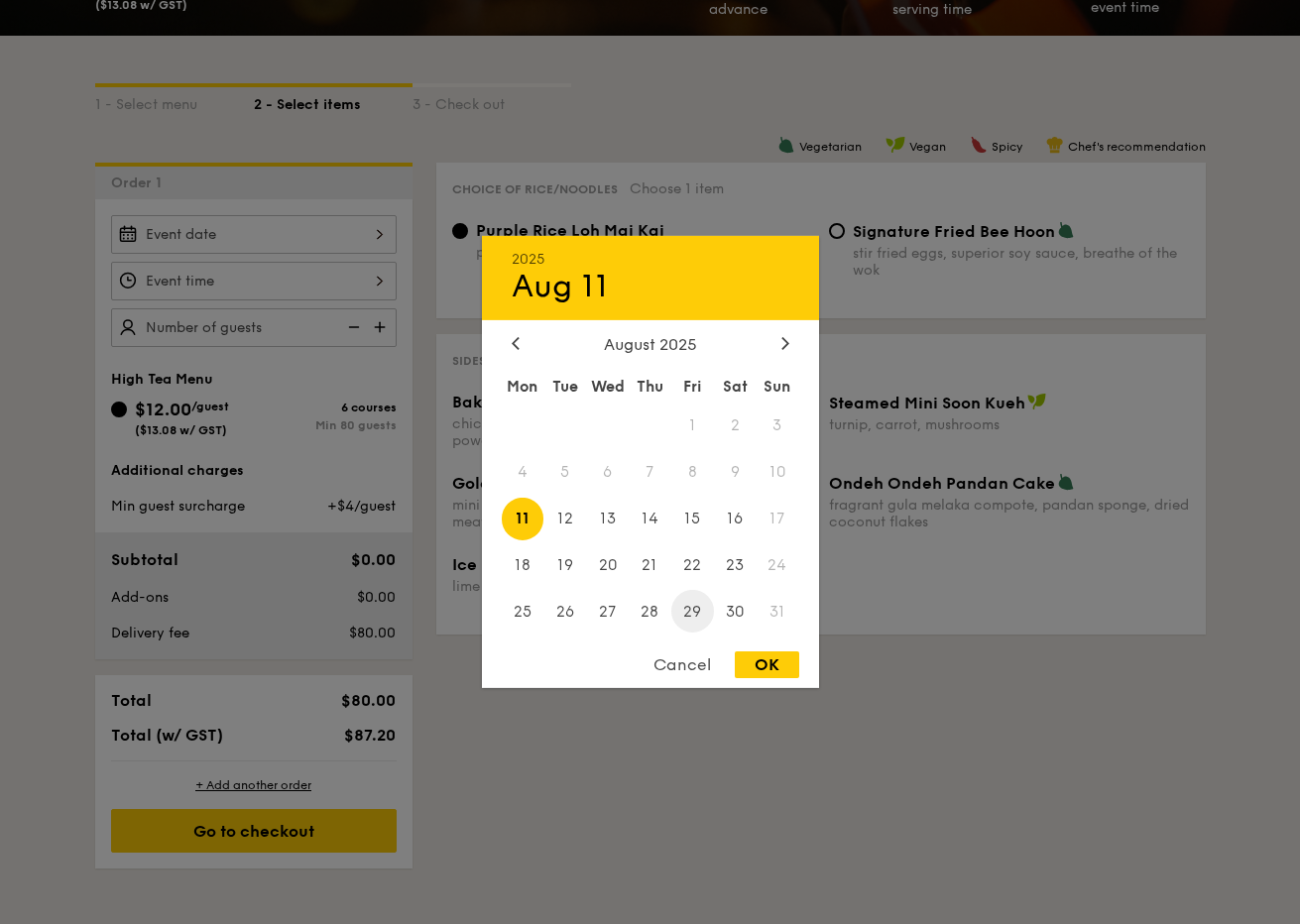 click on "29" at bounding box center (692, 611) 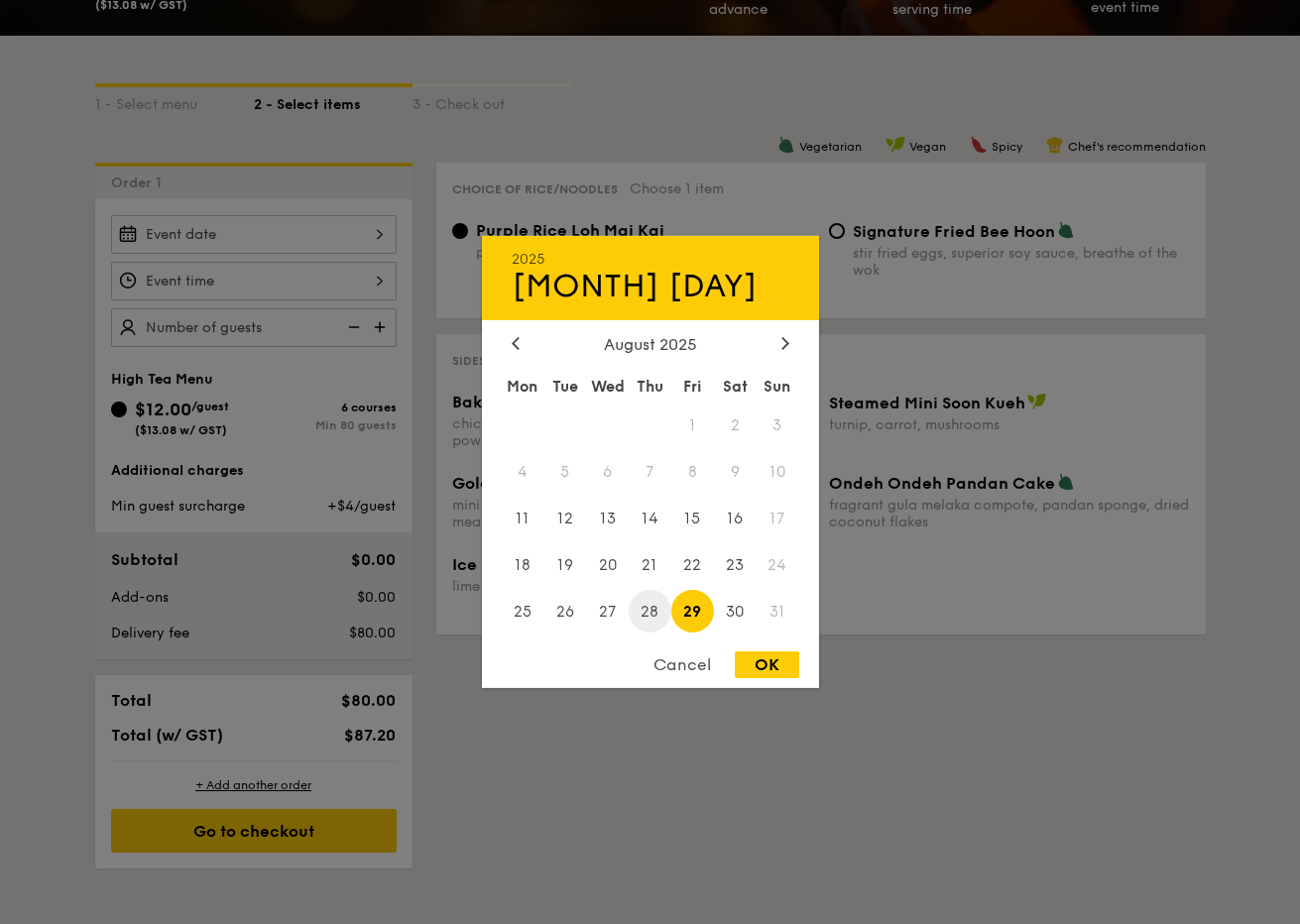 click on "28" at bounding box center (650, 611) 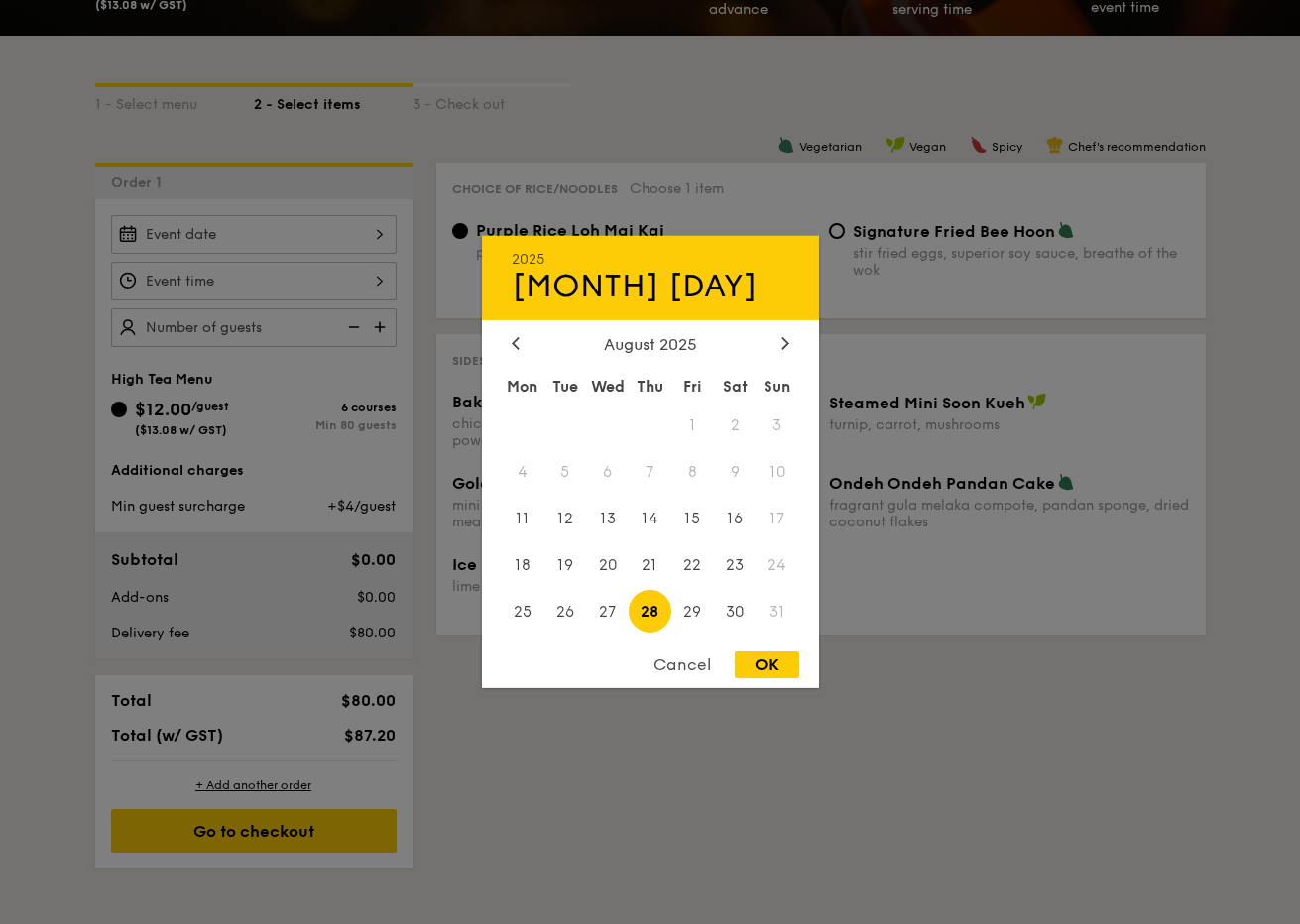 click on "OK" at bounding box center (767, 664) 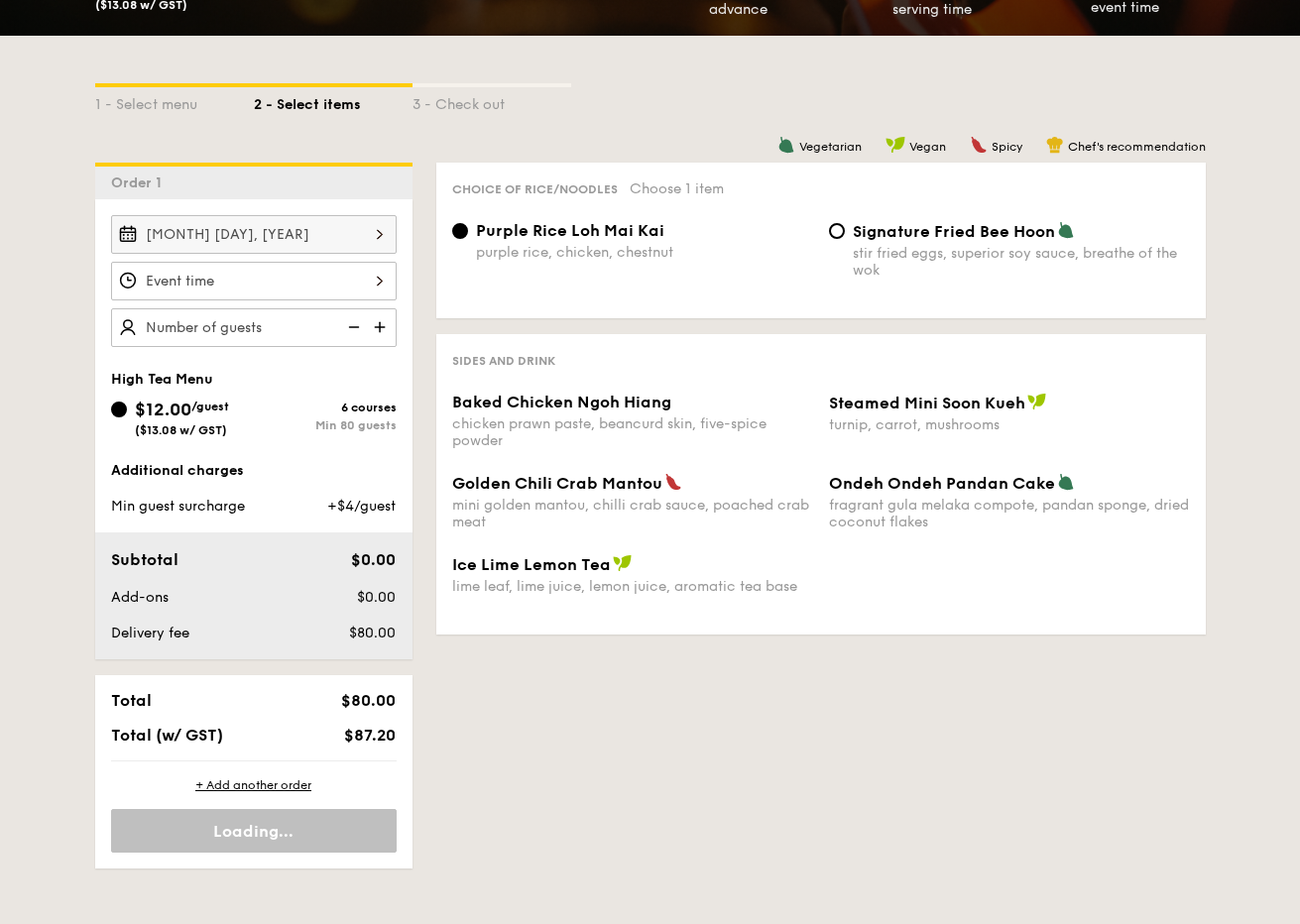 click at bounding box center (254, 281) 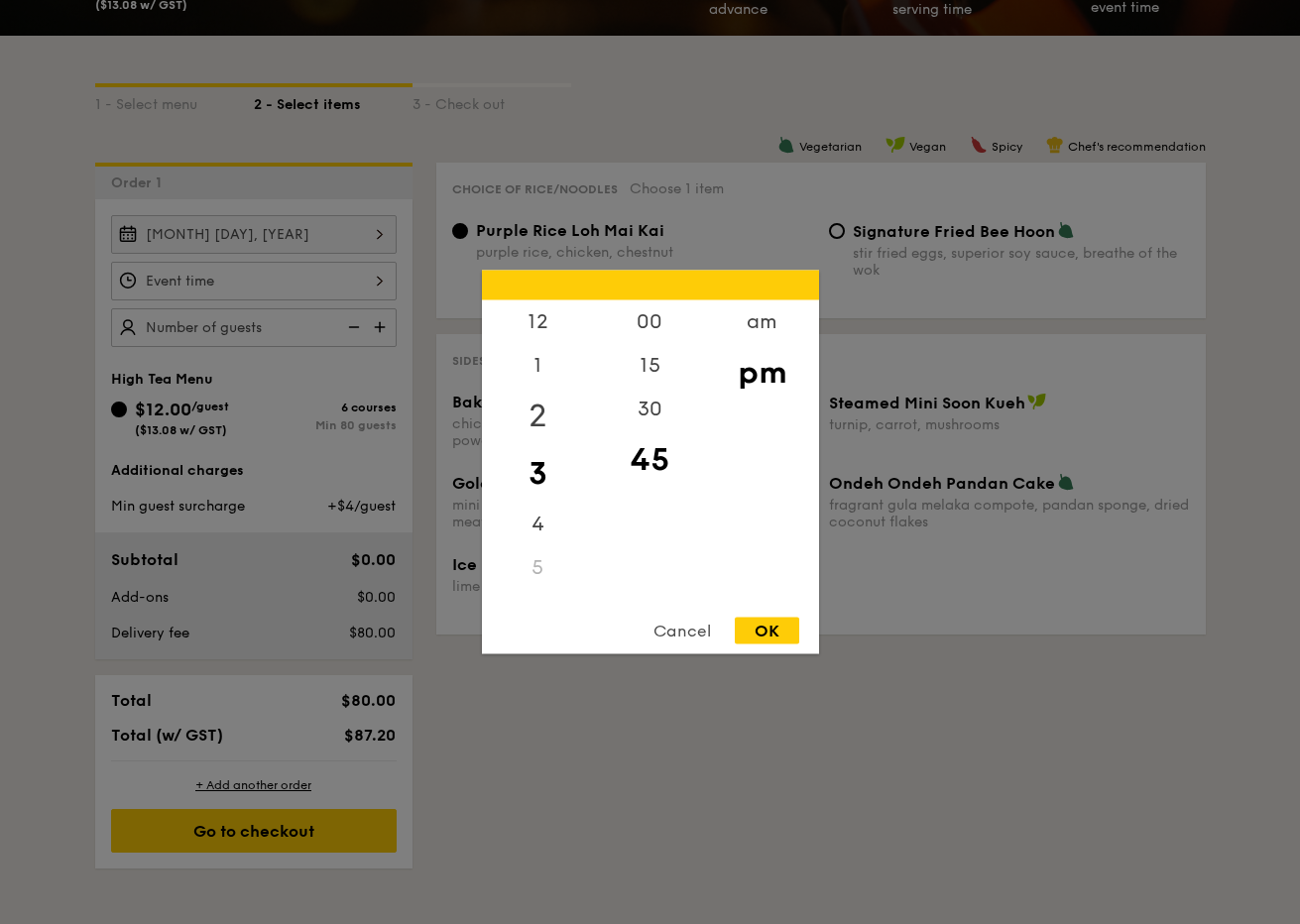 click on "2" at bounding box center (537, 416) 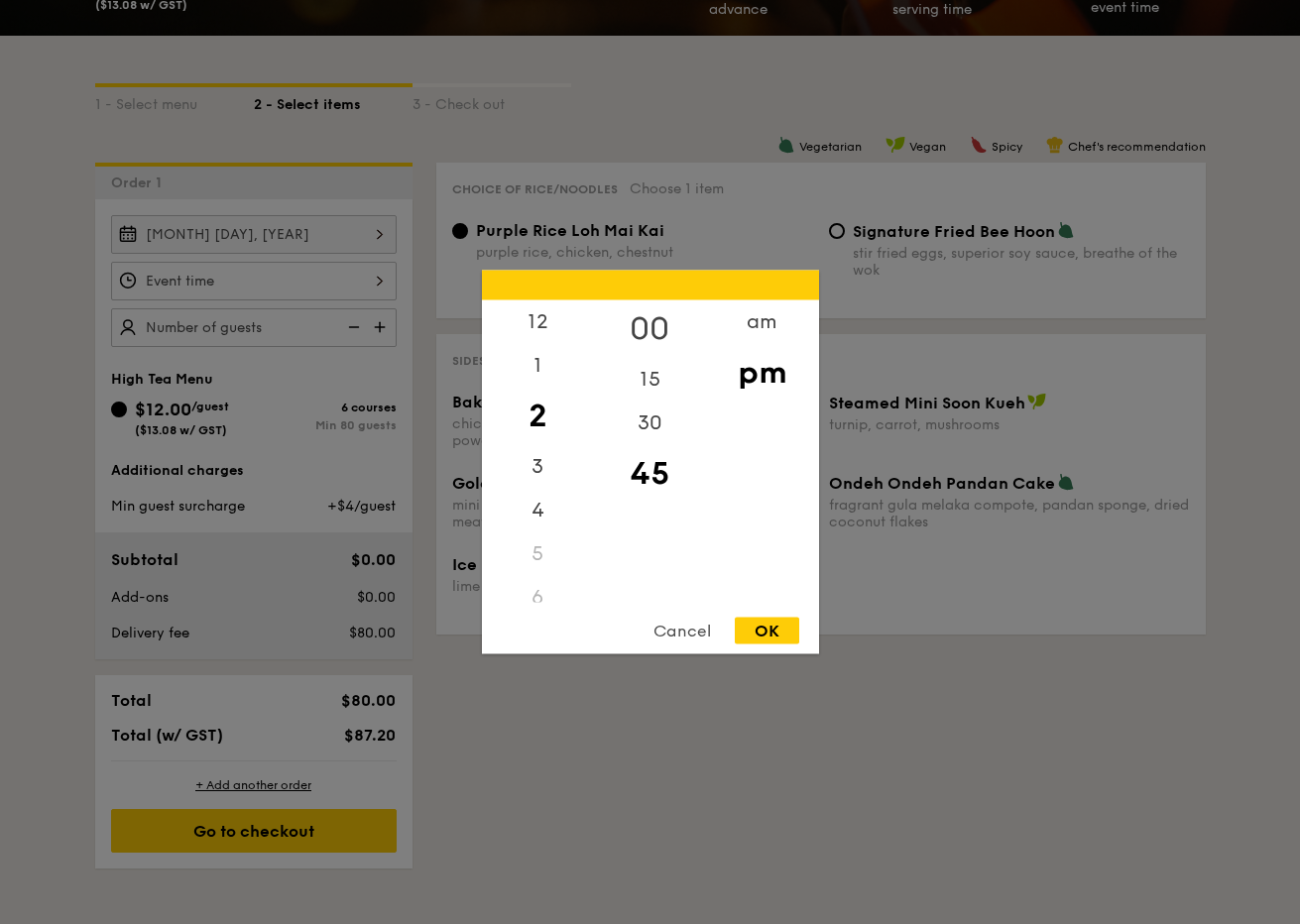click on "00" at bounding box center [650, 329] 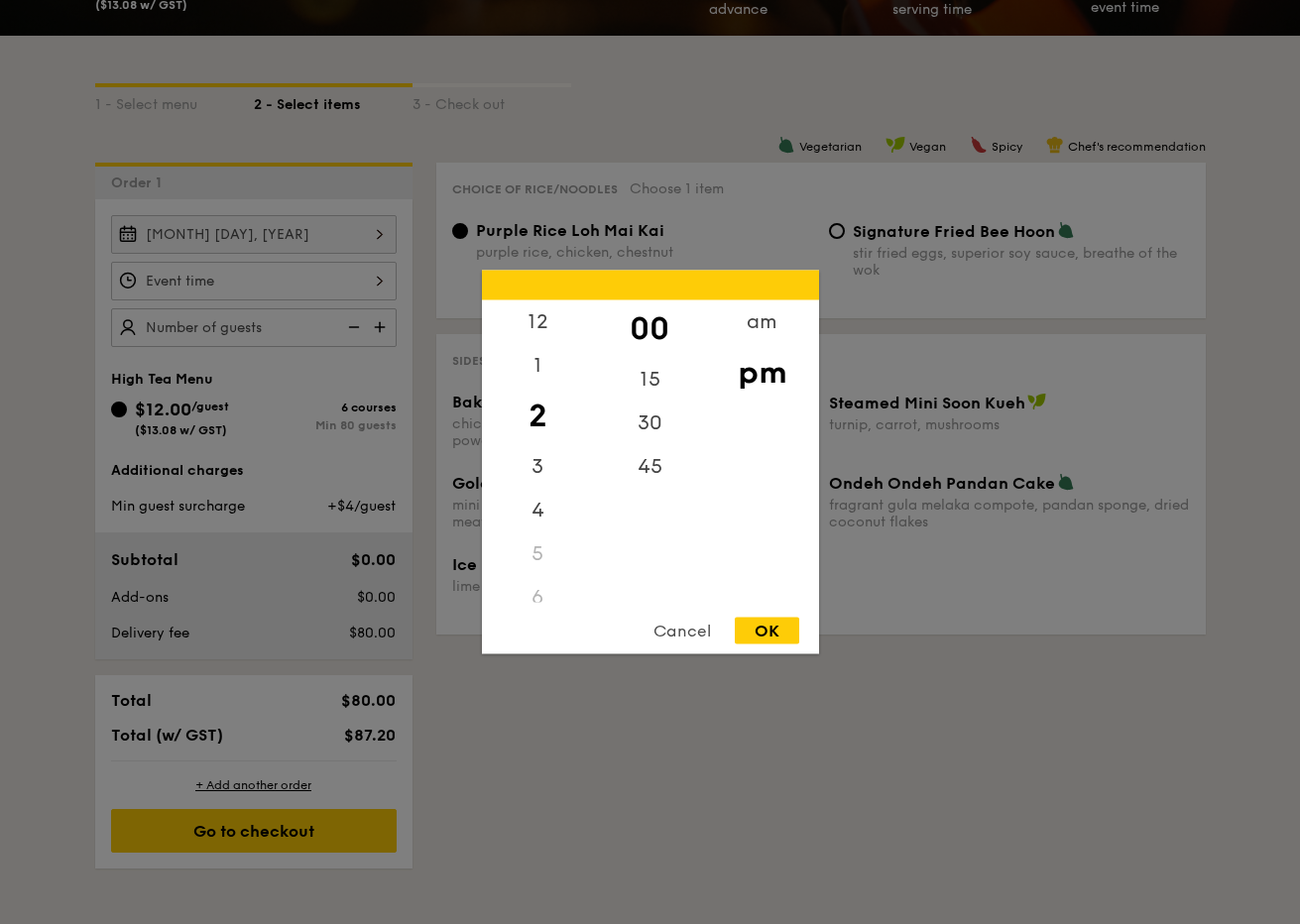 click on "OK" at bounding box center [767, 631] 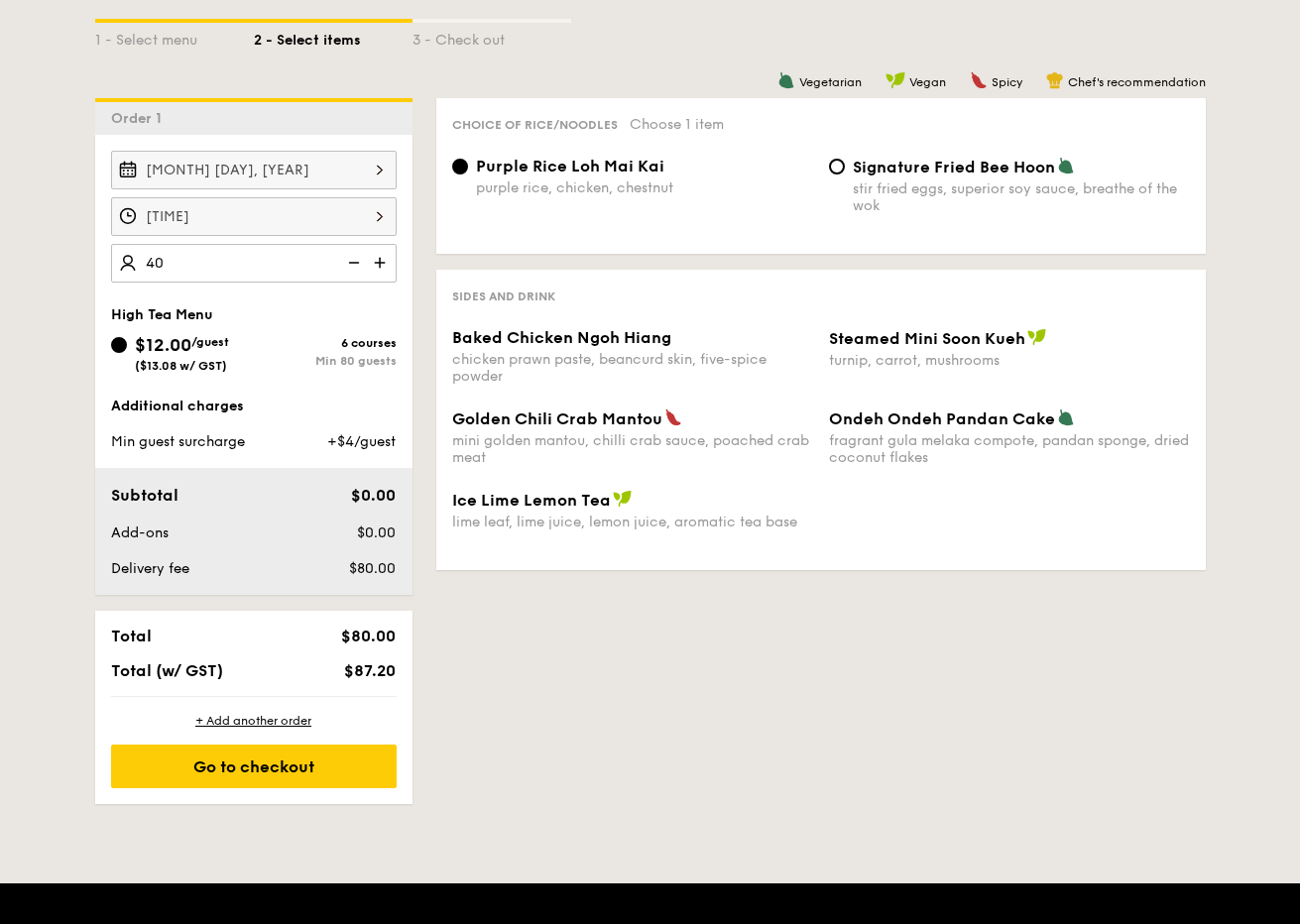 scroll, scrollTop: 496, scrollLeft: 0, axis: vertical 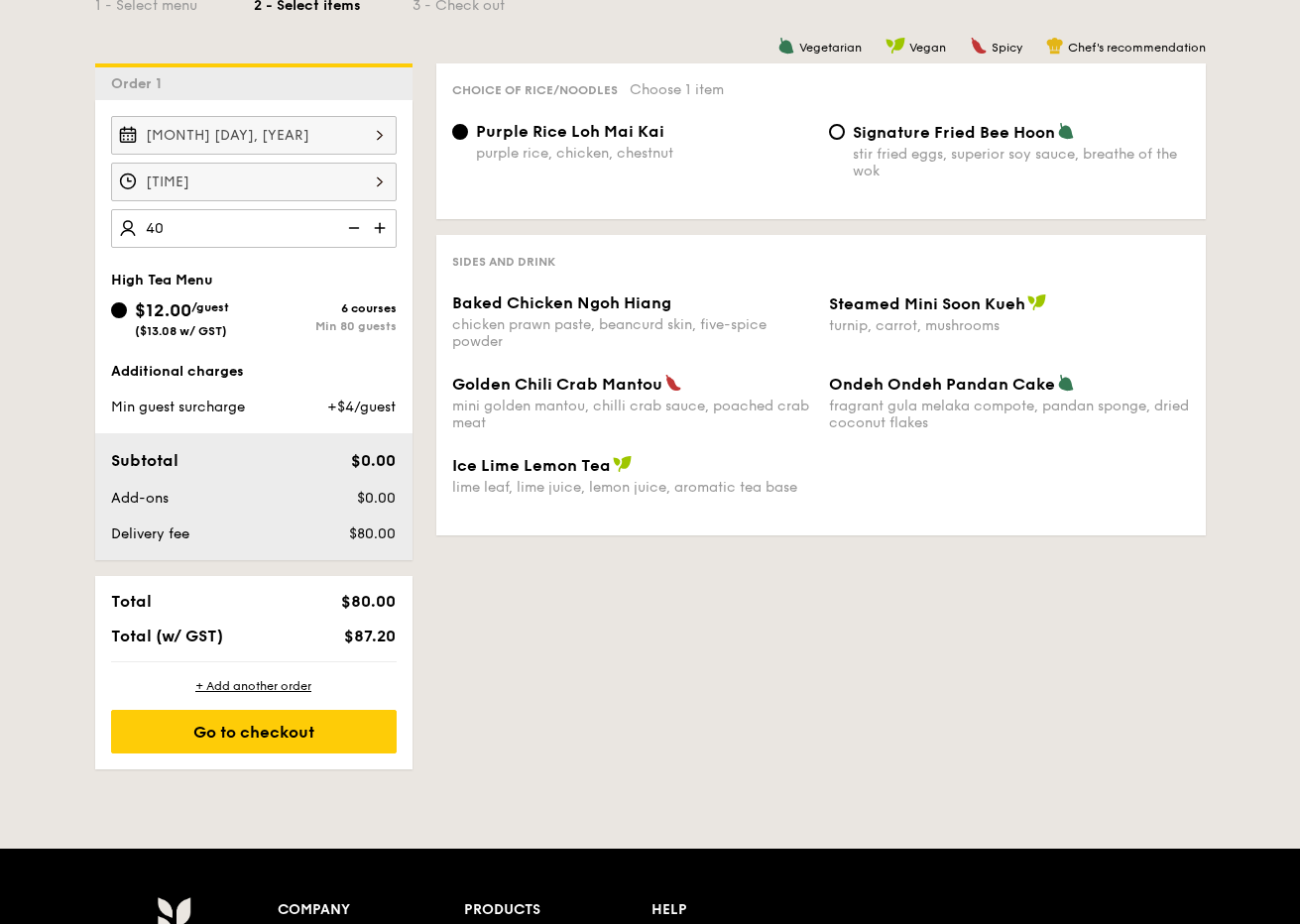 type on "40 guests" 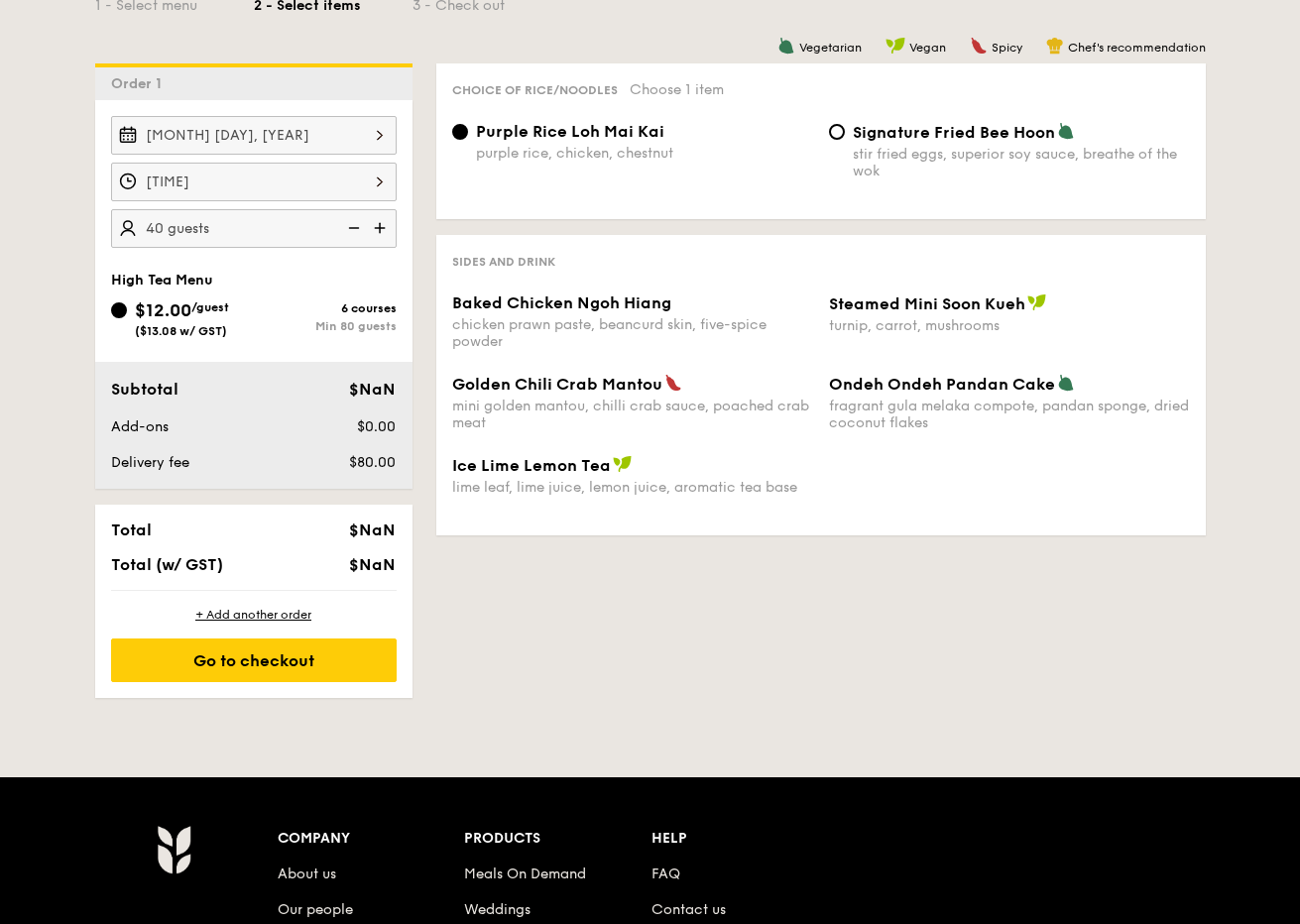 click on "Order 1
[MONTH] [DAY], [YEAR]        [TIME]      [NUMBER] guests
[MENU]
$[PRICE]
/guest
($[PRICE] w/ [CURRENCY])
[NUMBER] courses
Min [NUMBER] guests
Subtotal
$[PRICE]
Add-ons
$[PRICE]
Delivery fee
$[PRICE]
Total
$[PRICE]
Total (w/ [CURRENCY])
$[PRICE]
+ Add another order
Go to checkout
+ Add another order
Go to checkout
- $[PRICE]
Order 1
Edit order
Your event is at  [TIME] ,  [MONTH] [DAY], [YEAR] .
[NUMBER] guests
$[PRICE]/guest
Subtotal
$[PRICE]
Add-ons
$[PRICE]
Delivery fee
$[PRICE]
Vegetarian" at bounding box center [650, 317] 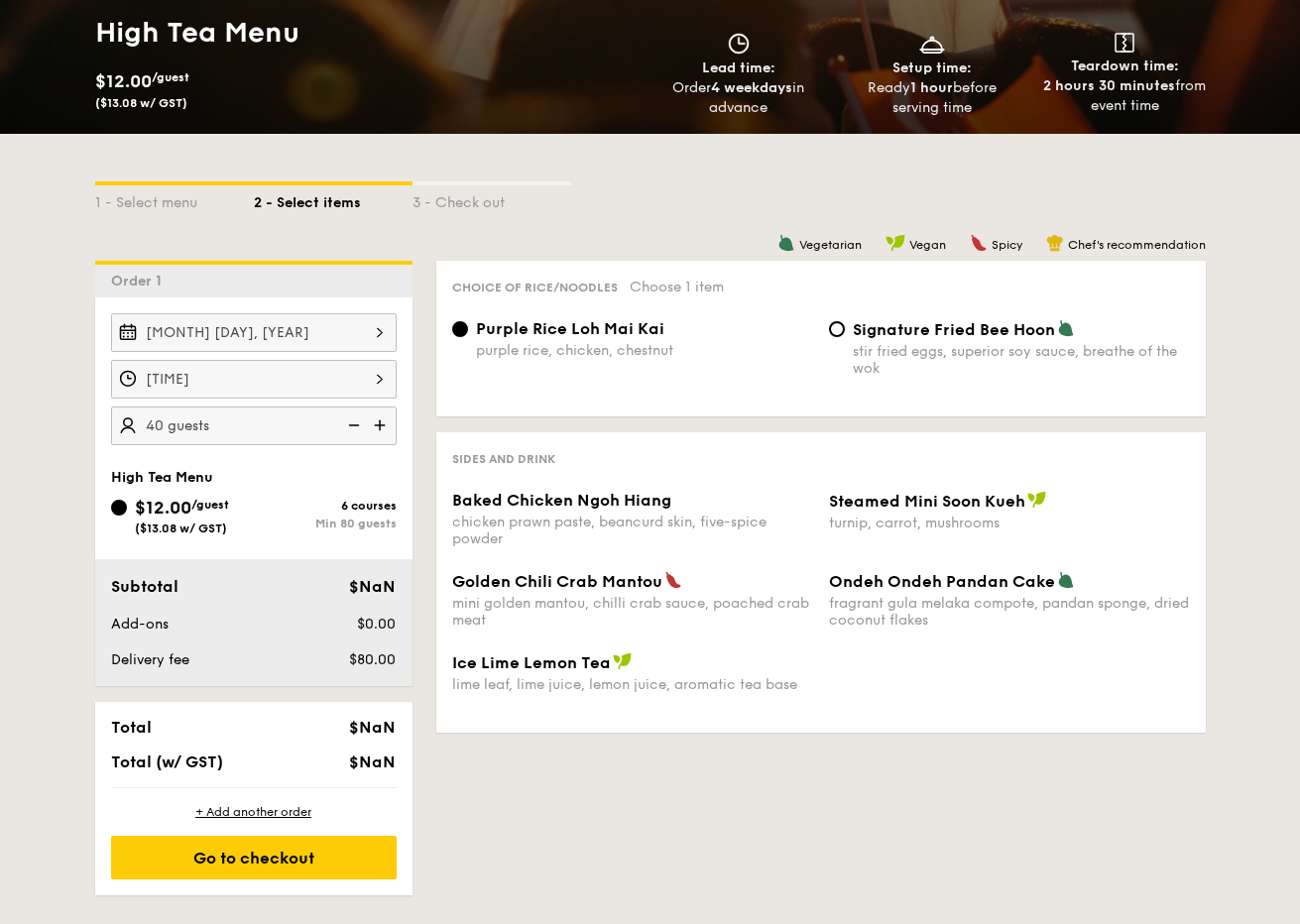 scroll, scrollTop: 297, scrollLeft: 0, axis: vertical 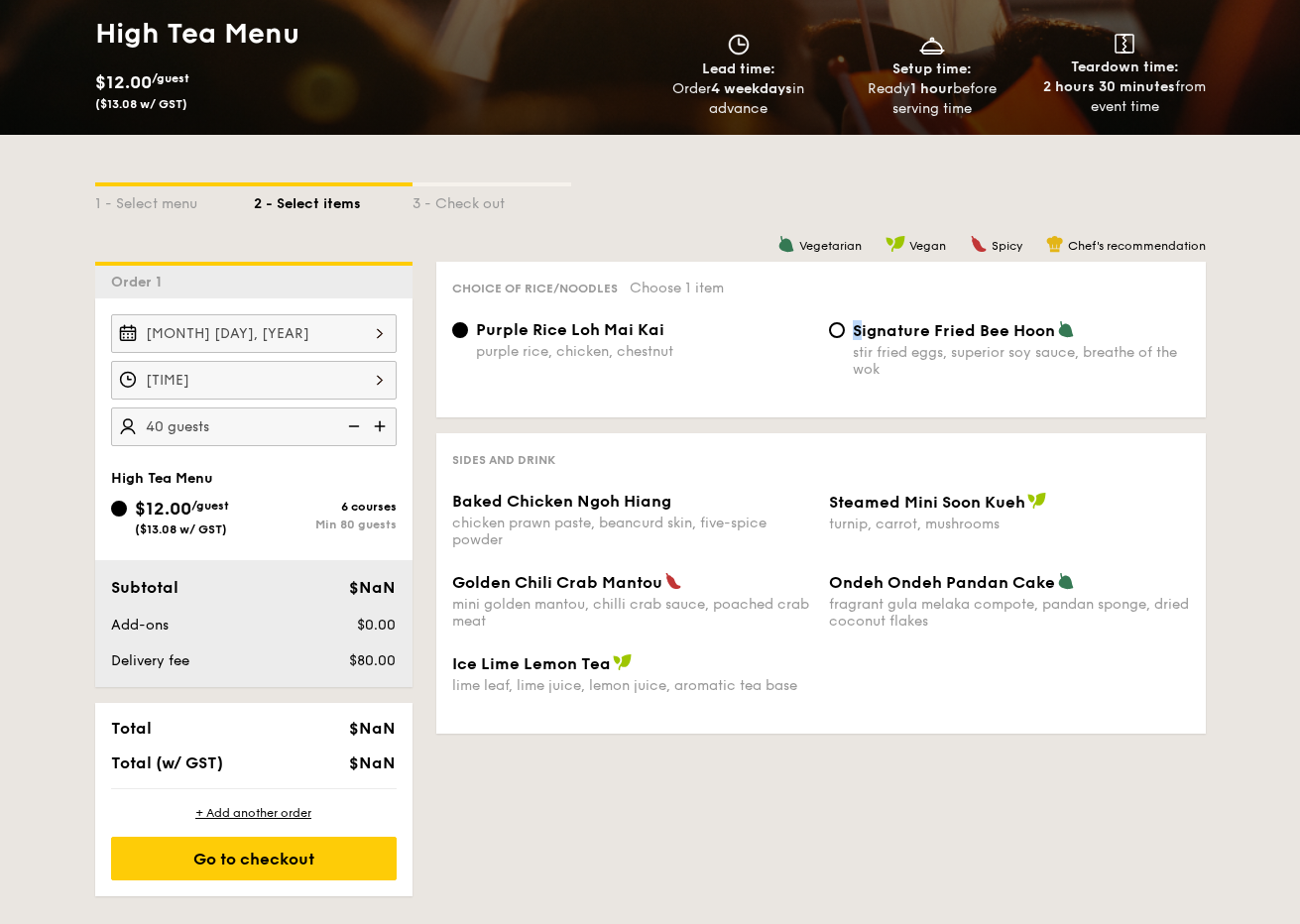 click on "Signature Fried Bee Hoon" at bounding box center (954, 330) 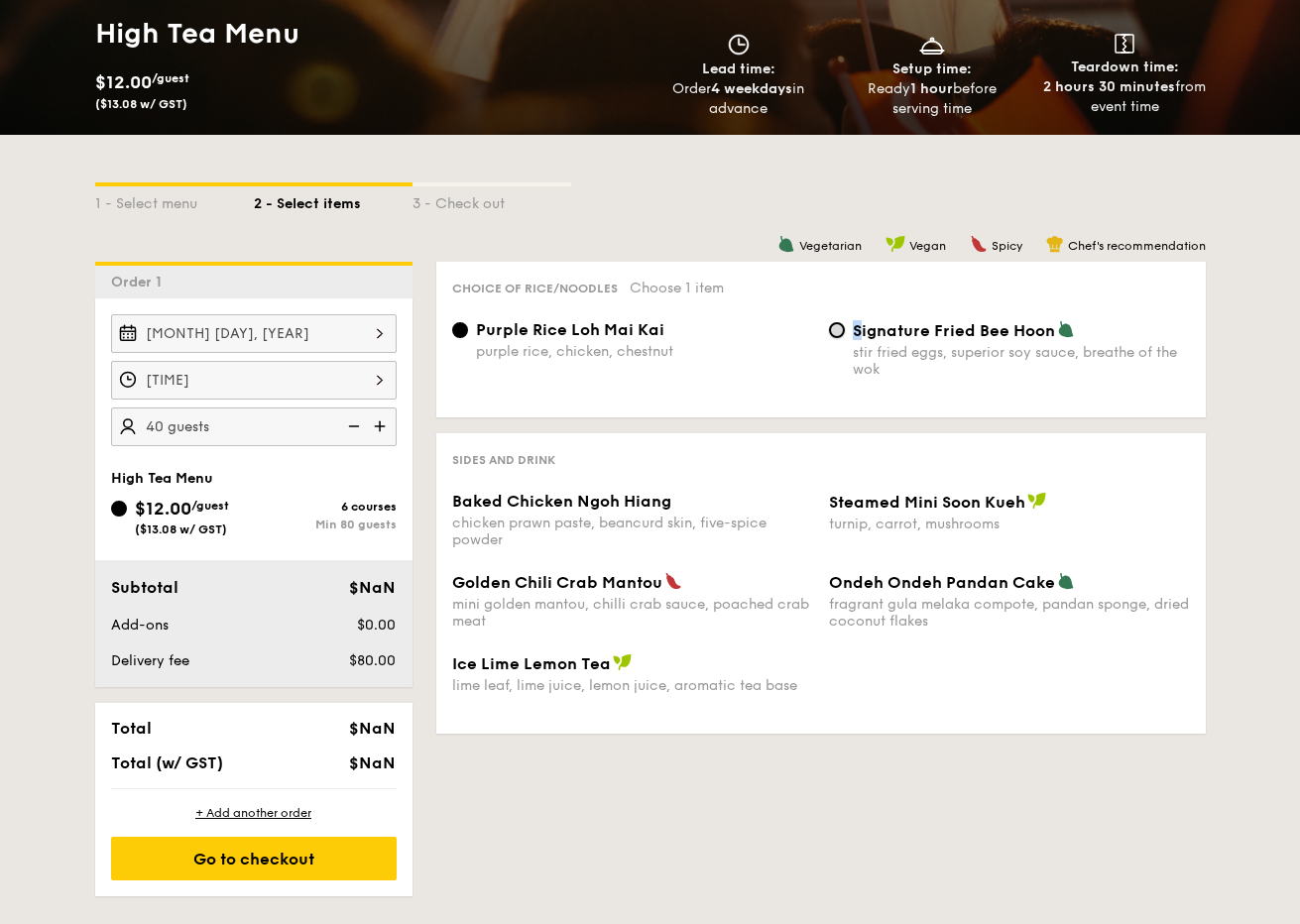 click on "Signature Fried Bee Hoon stir fried eggs, superior soy sauce, breathe of the wok" at bounding box center (837, 330) 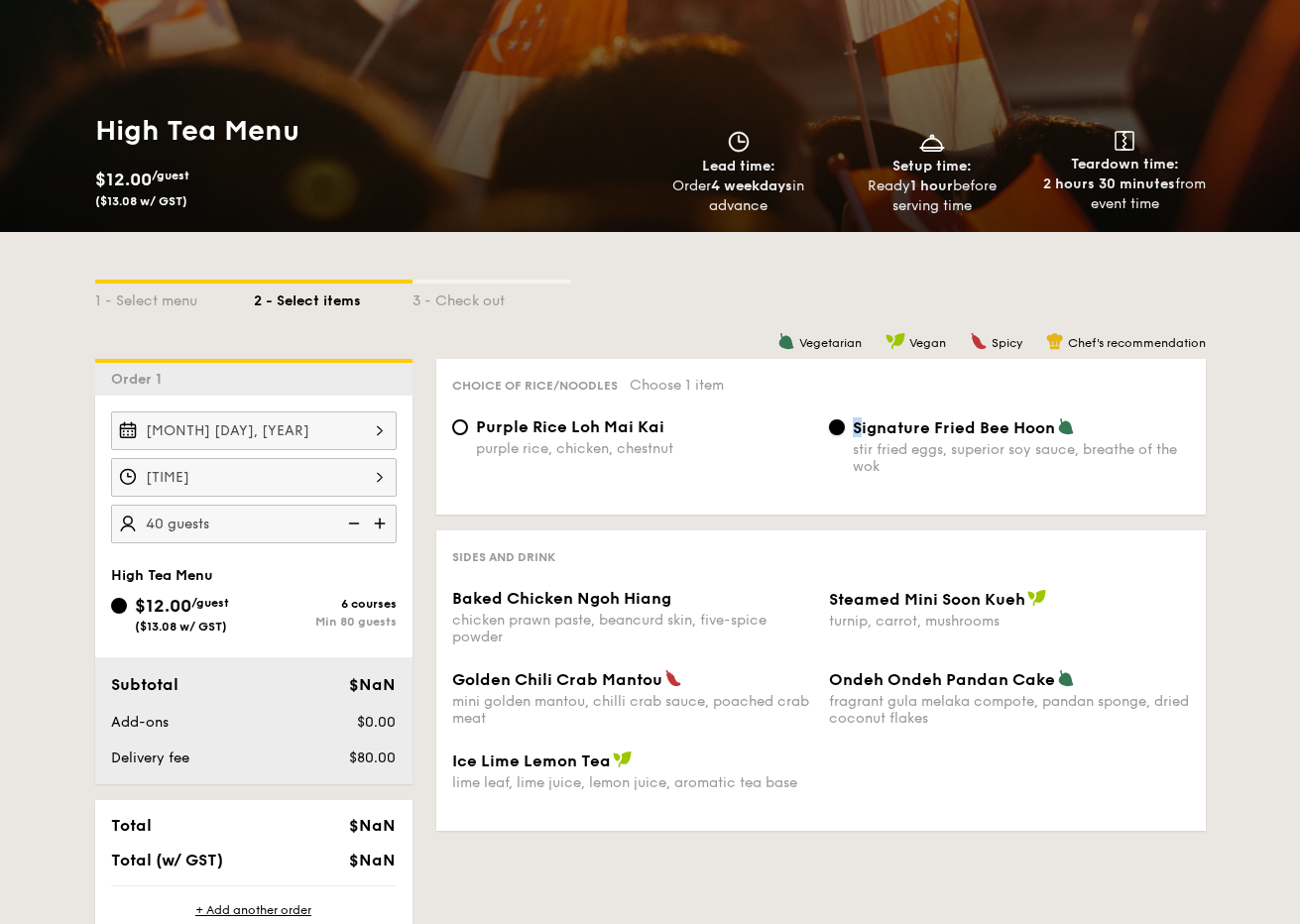 scroll, scrollTop: 198, scrollLeft: 0, axis: vertical 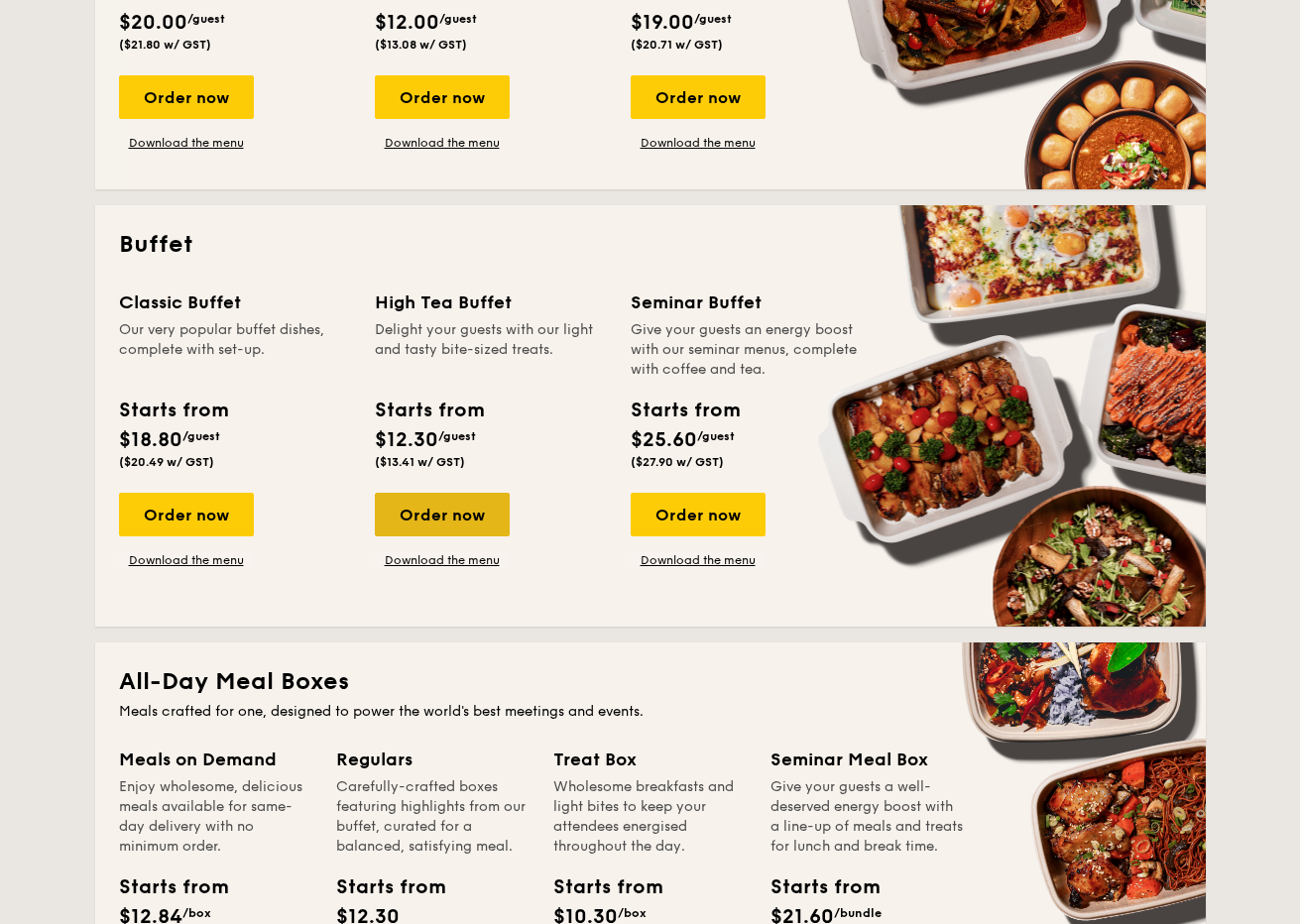 click on "Order now" at bounding box center [442, 515] 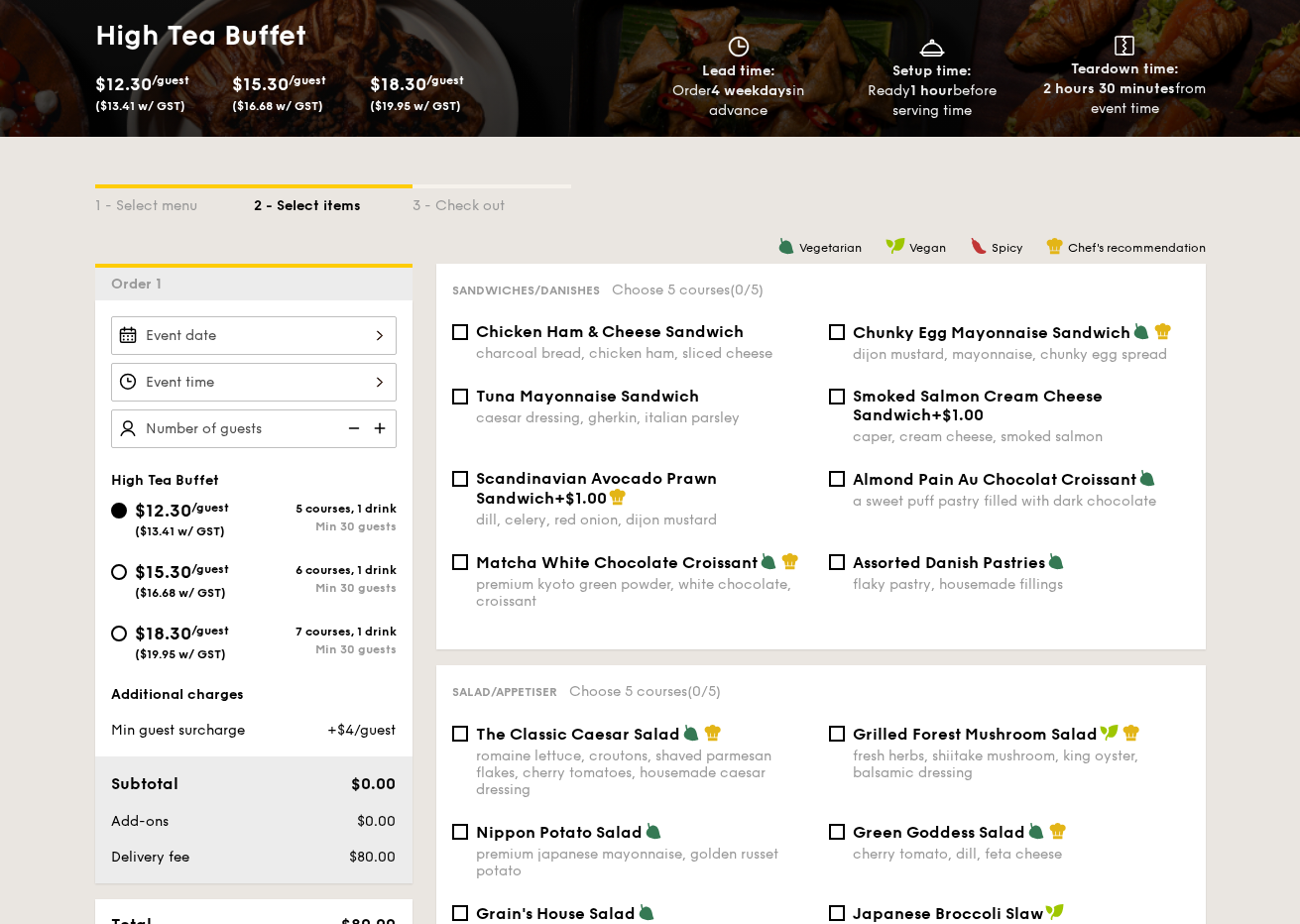 scroll, scrollTop: 297, scrollLeft: 0, axis: vertical 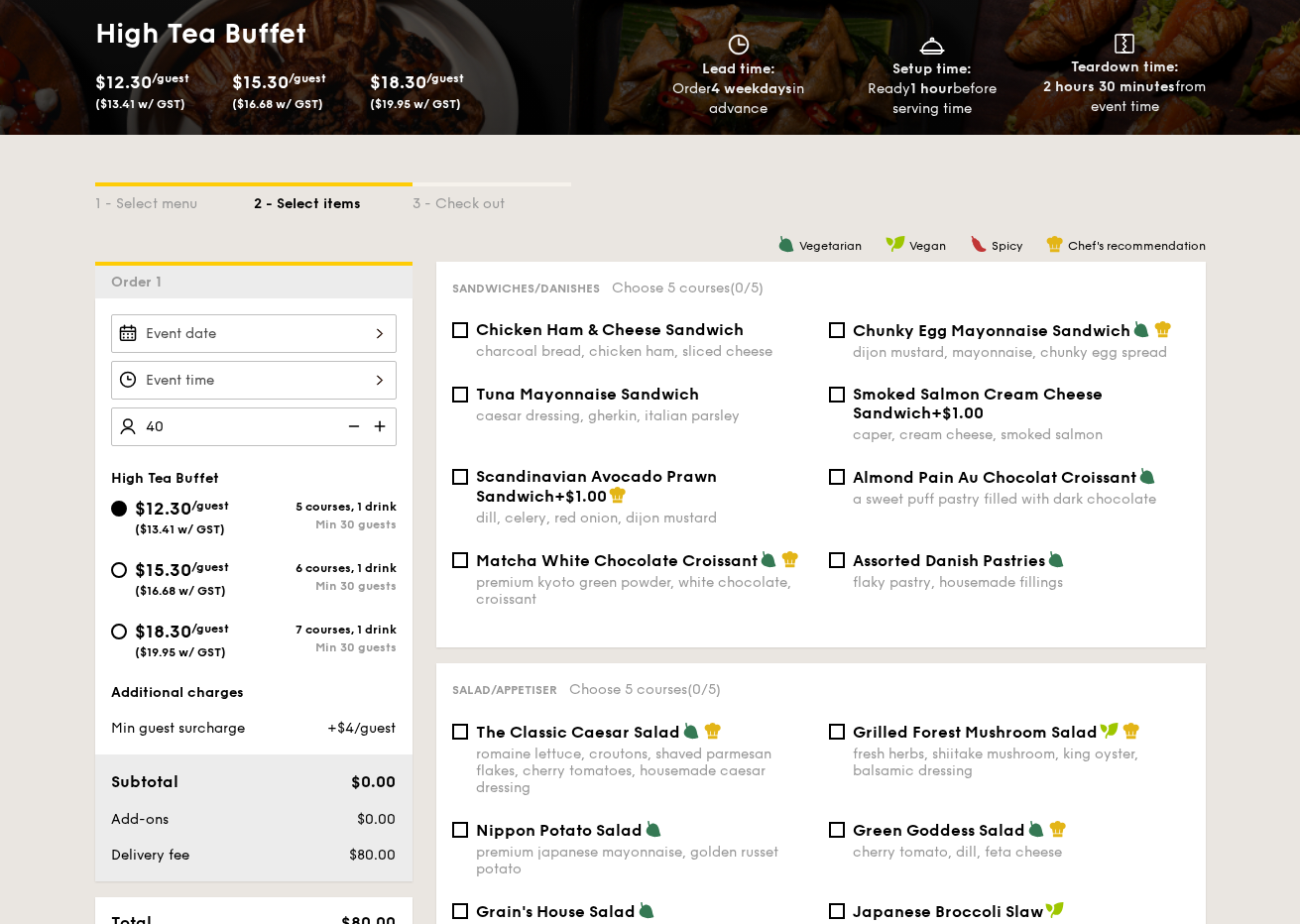 type on "4" 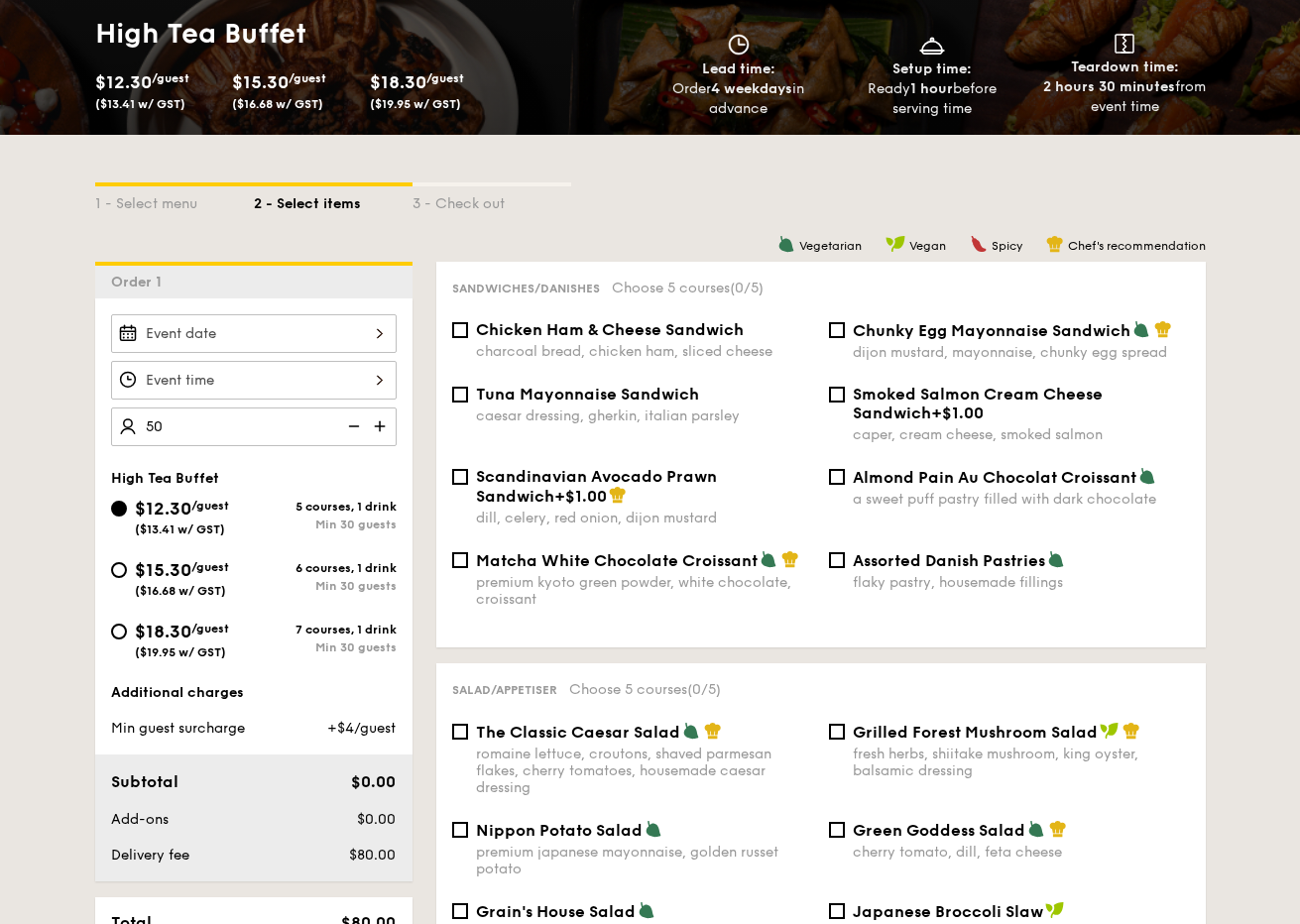 type on "50 guests" 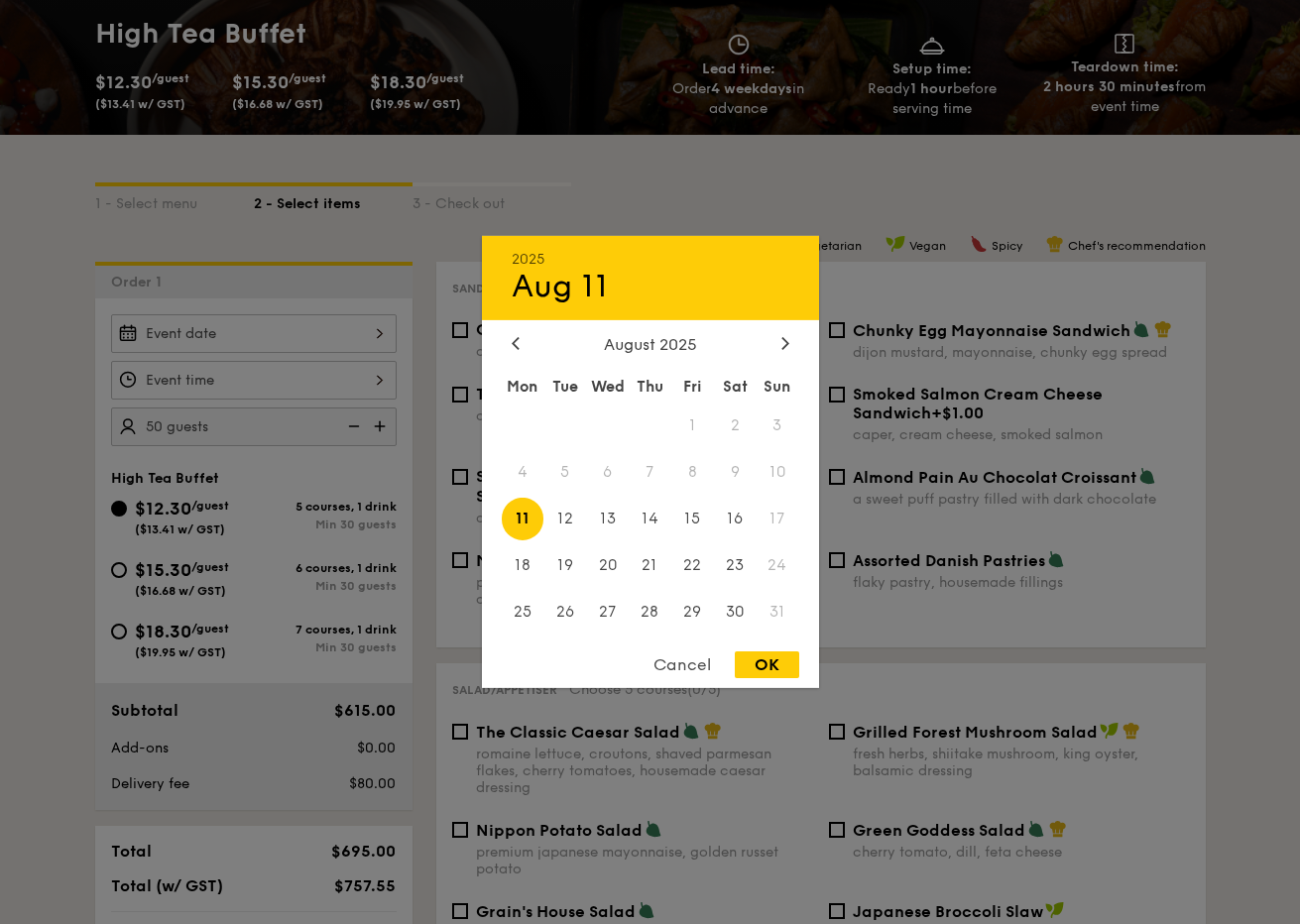 click on "[YEAR]   [MONTH] [DAY]       [MONTH] [YEAR]     Mon Tue Wed Thu Fri Sat Sun   1 2 3 4 5 6 7 8 9 10 11 12 13 14 15 16 17 18 19 20 21 22 23 24 25 26 27 28 29 30 31     Cancel   OK" at bounding box center [254, 333] 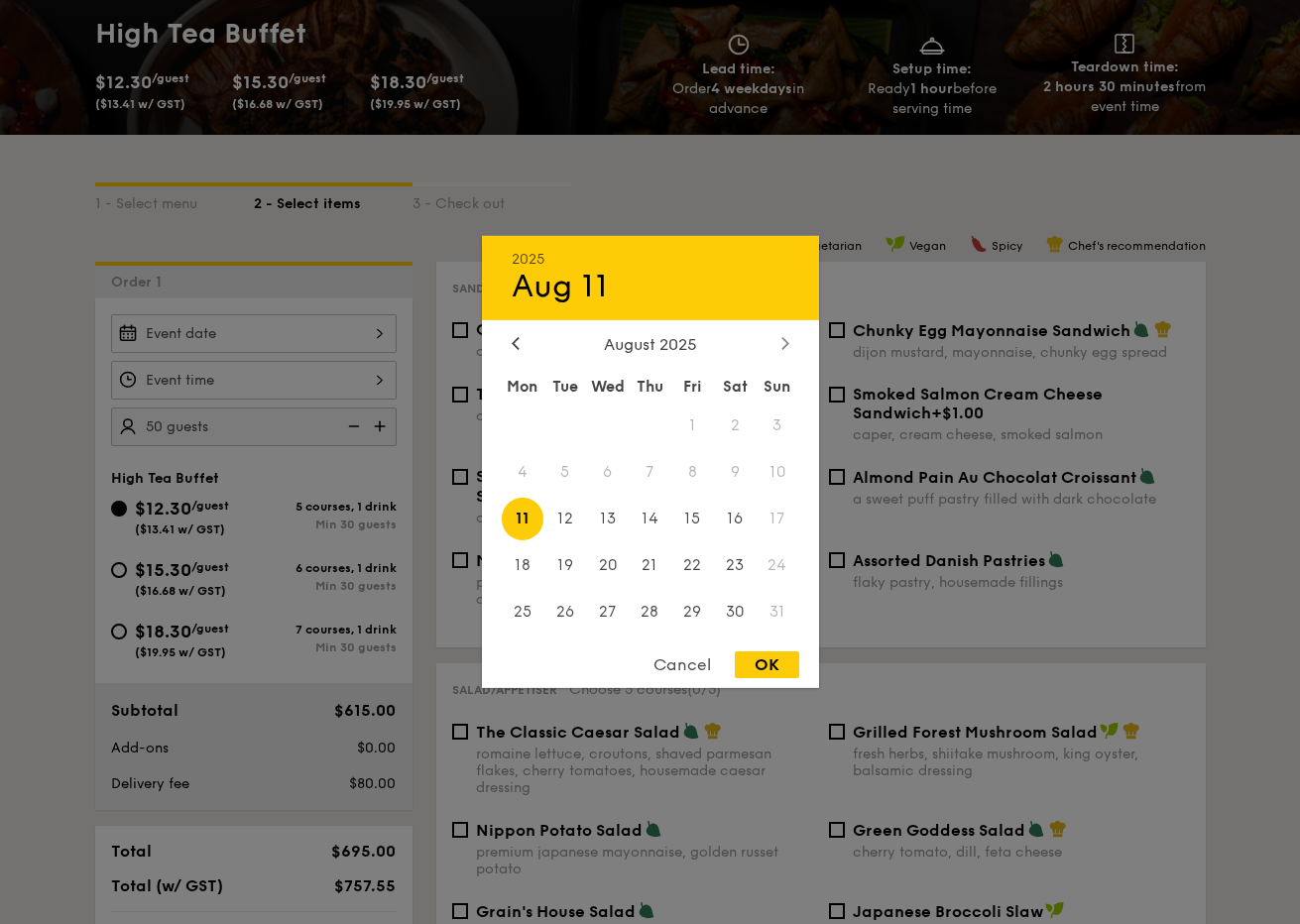 click at bounding box center [785, 344] 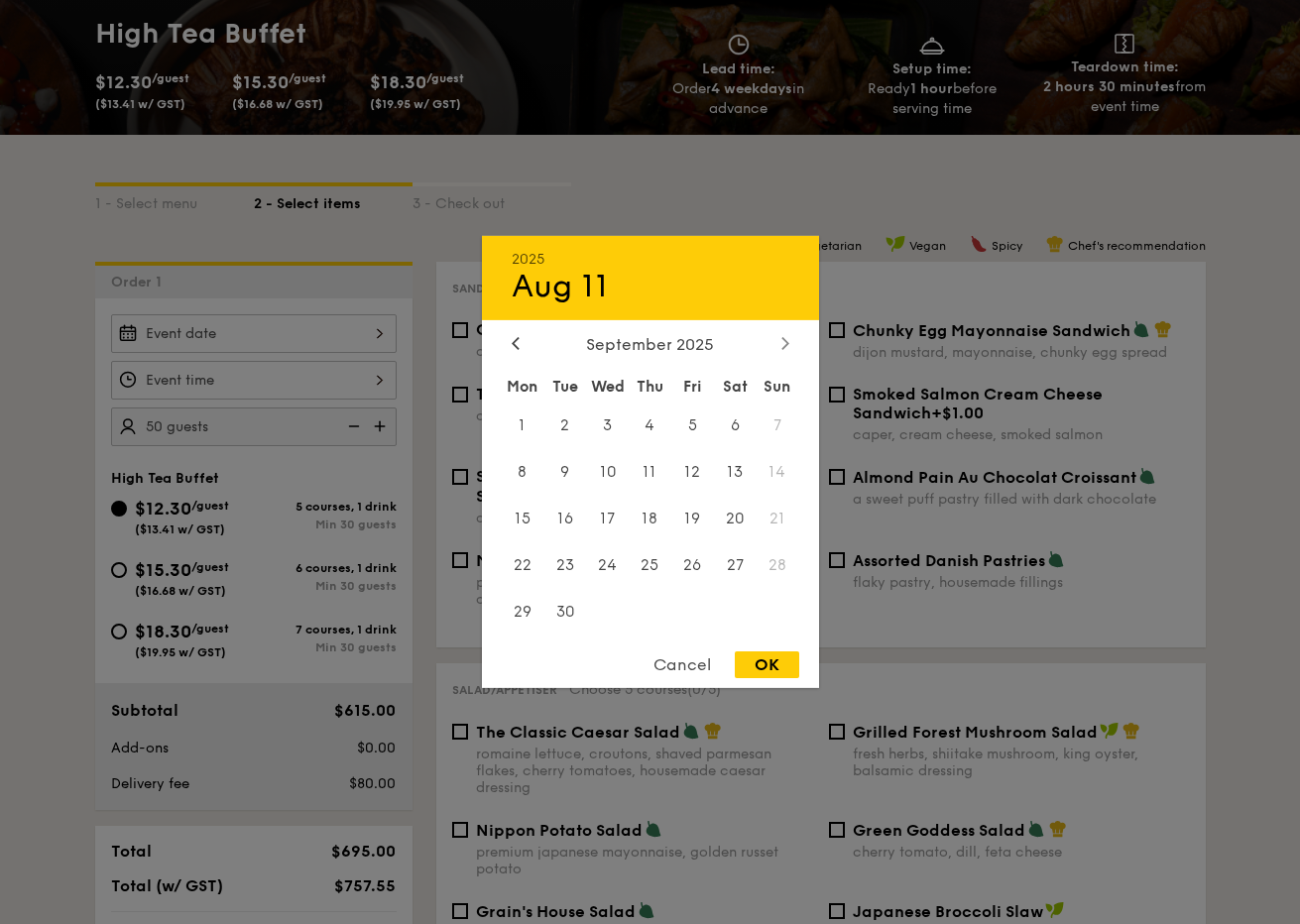 click at bounding box center [785, 344] 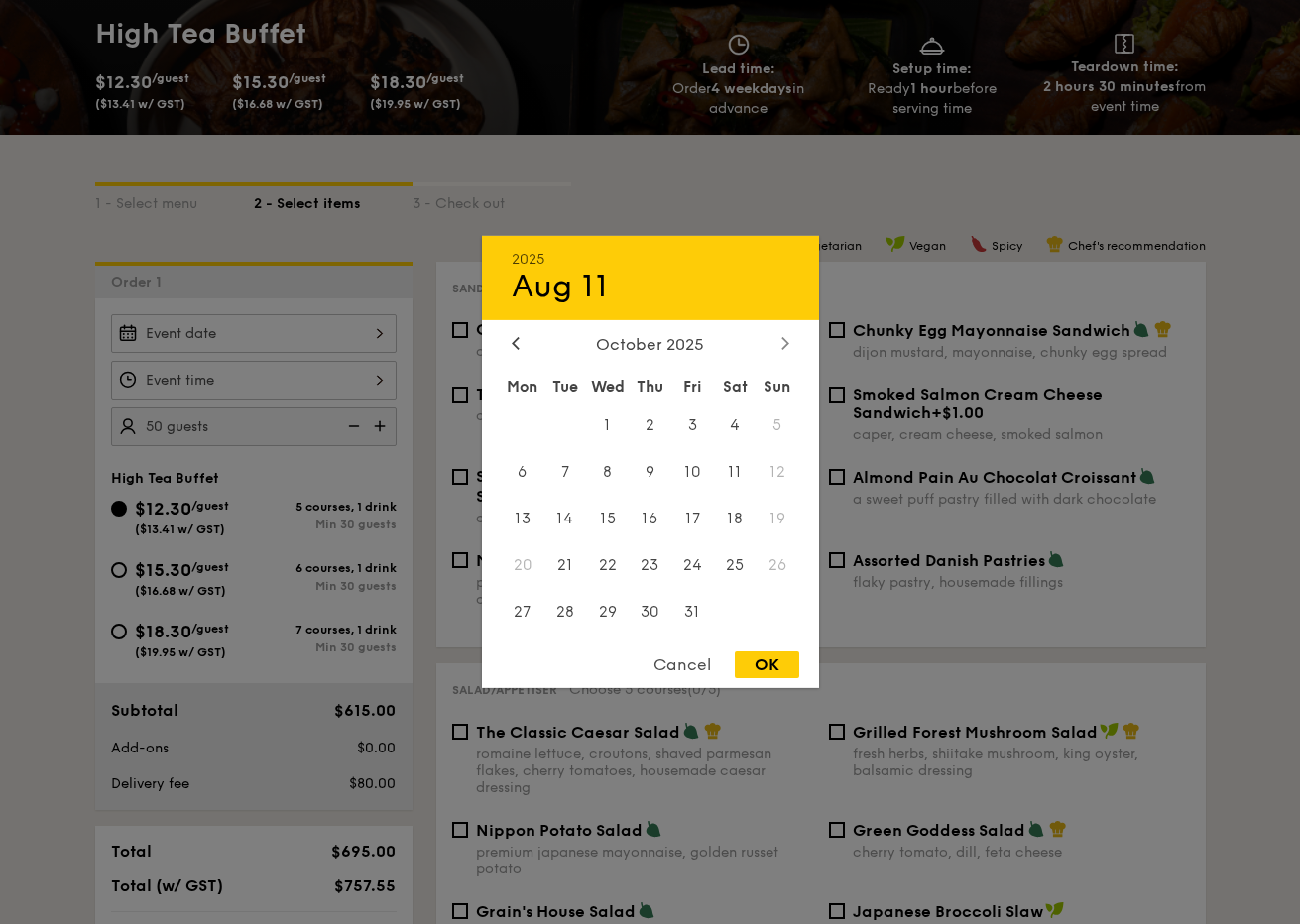 click at bounding box center [785, 344] 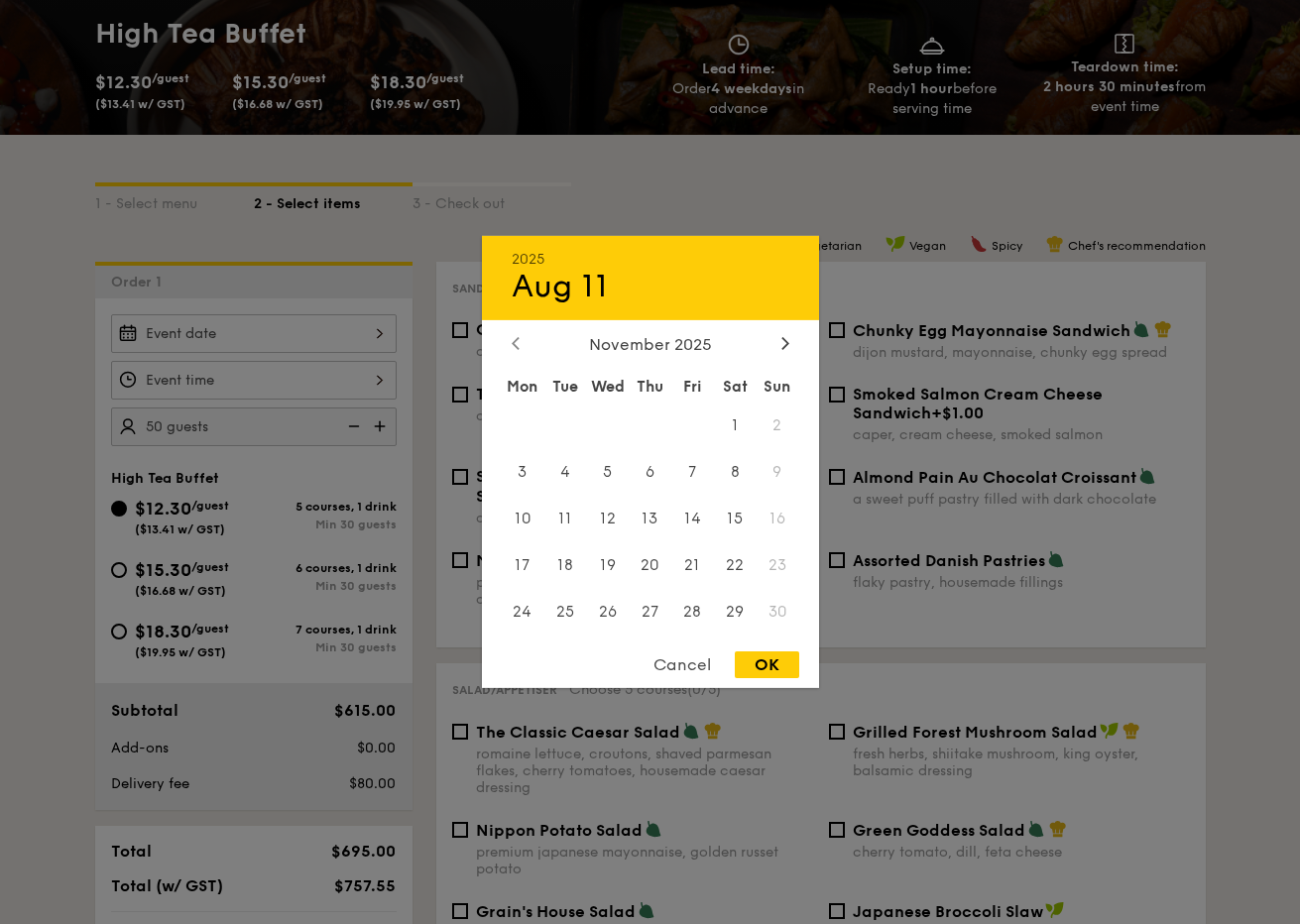 click at bounding box center [516, 344] 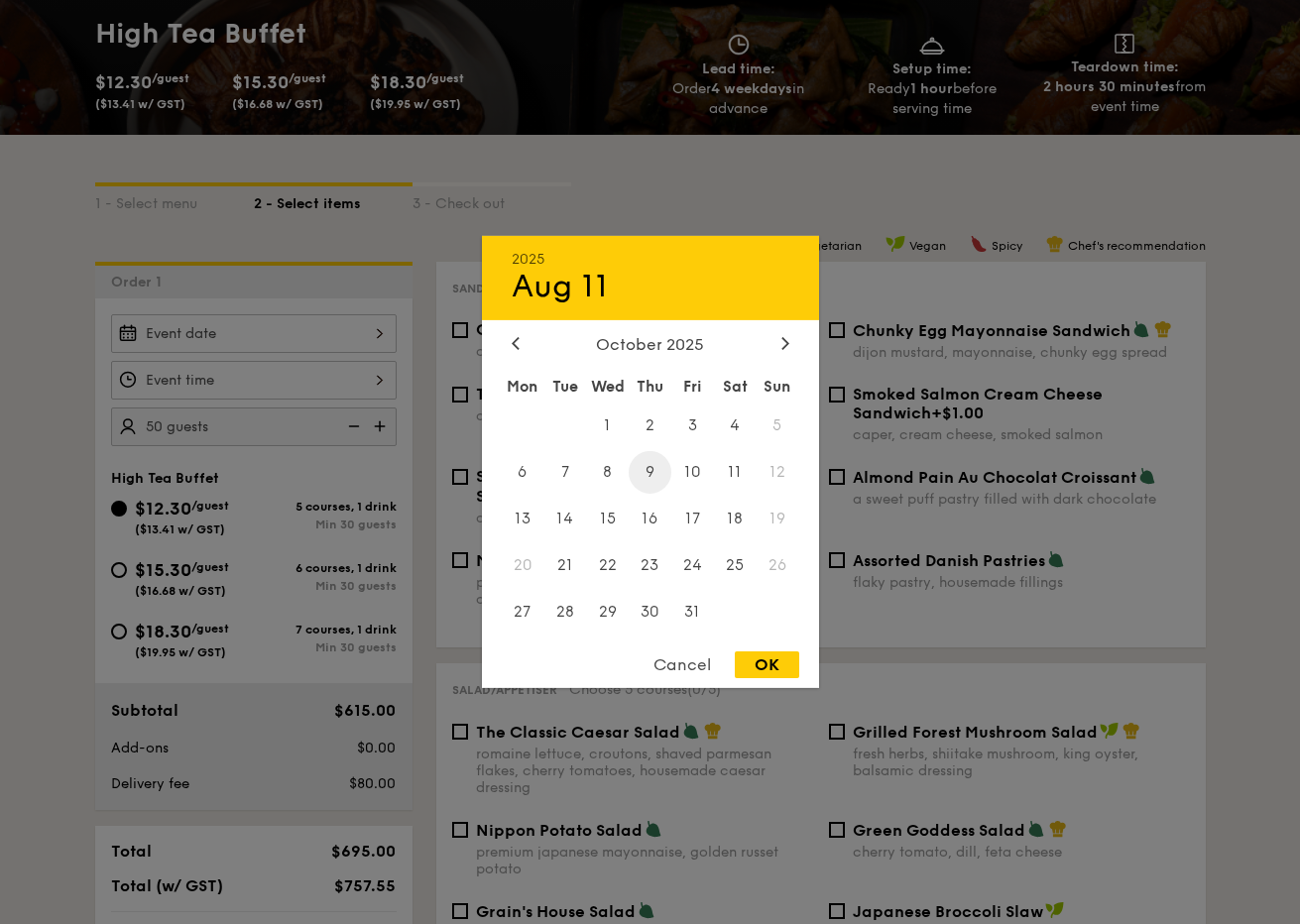 click on "9" at bounding box center (650, 472) 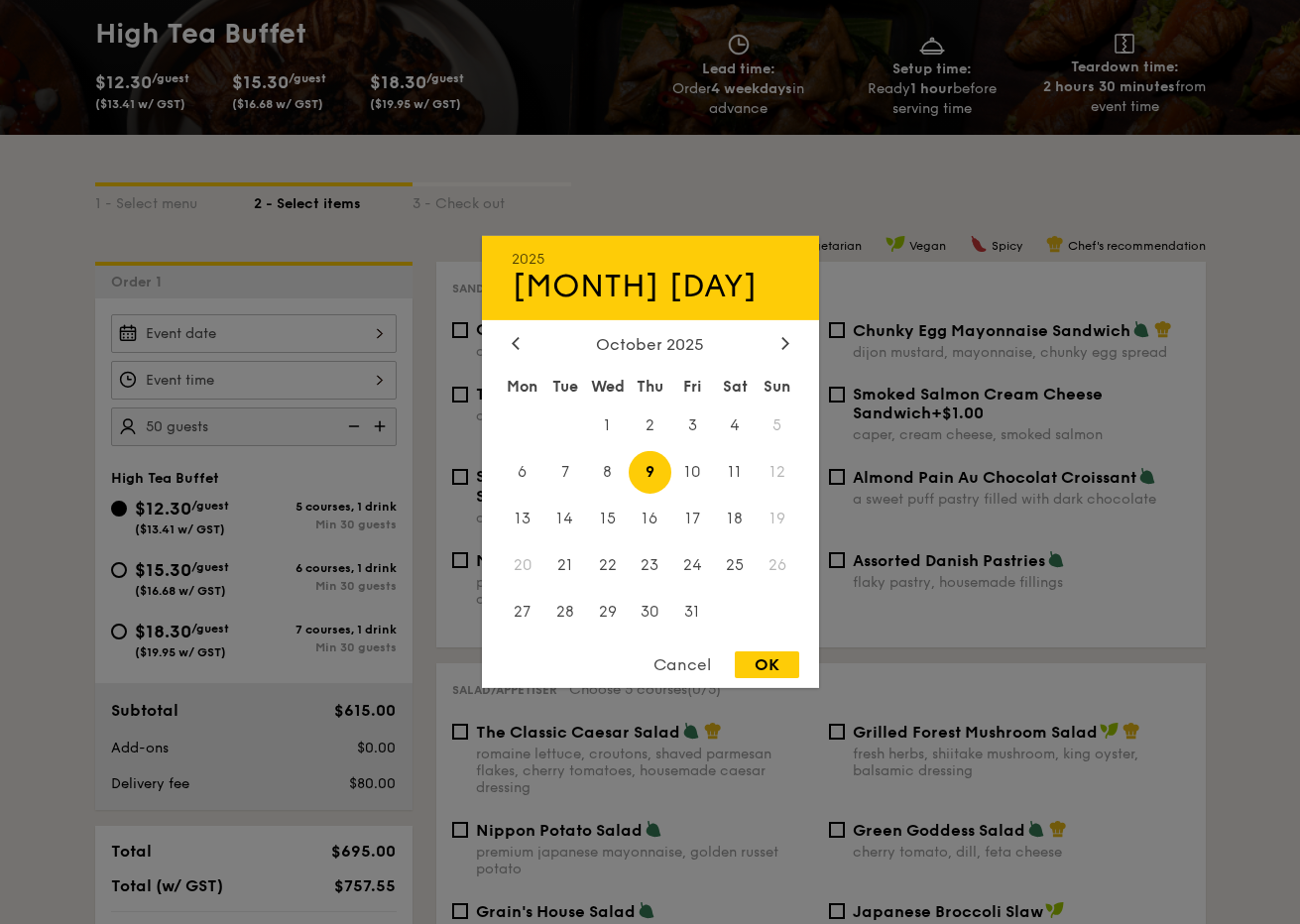 click on "OK" at bounding box center (767, 664) 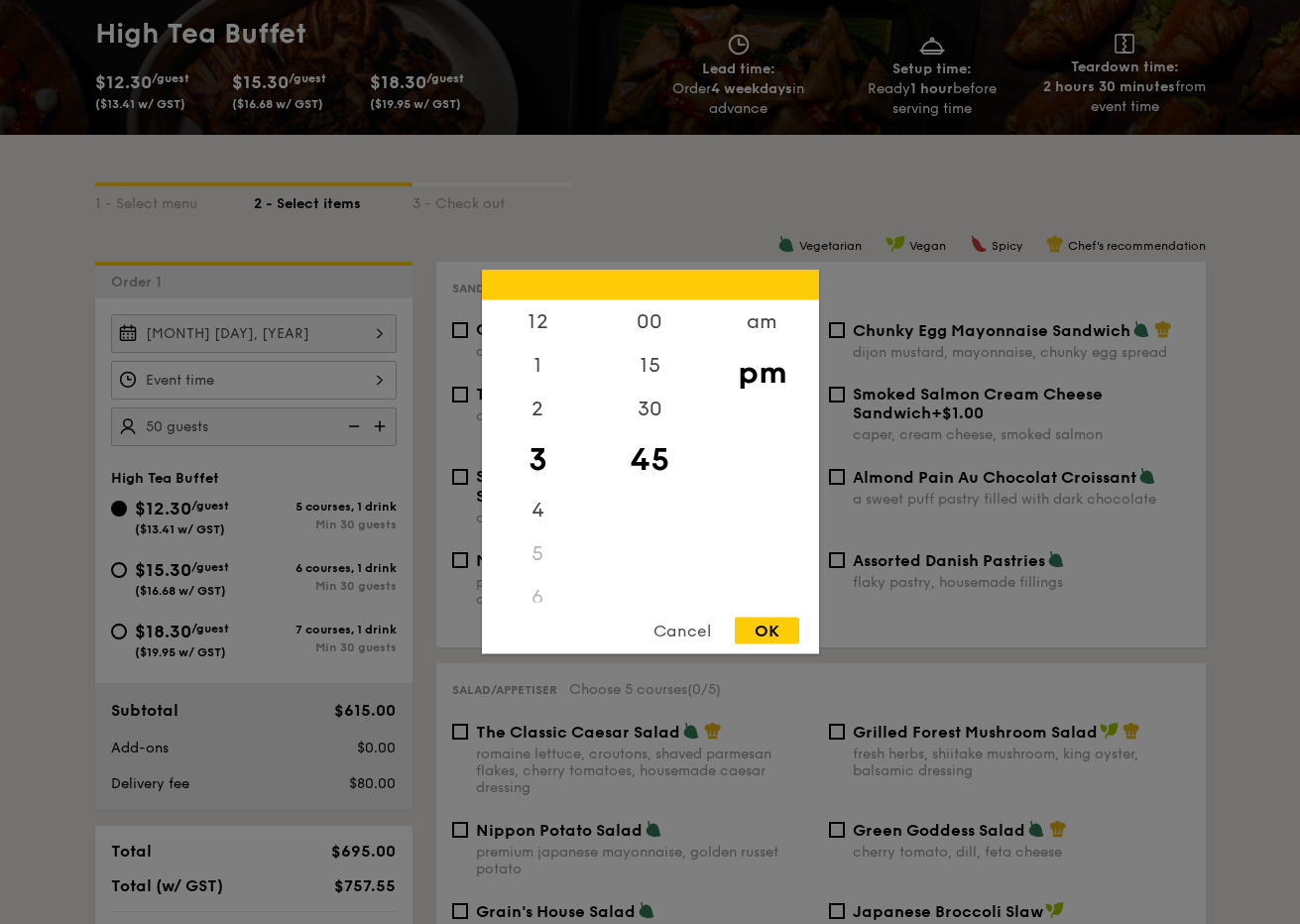click on "12 1 2 3 4 5 6 7 8 9 10 11   00 15 30 45   am   pm   Cancel   OK" at bounding box center (254, 380) 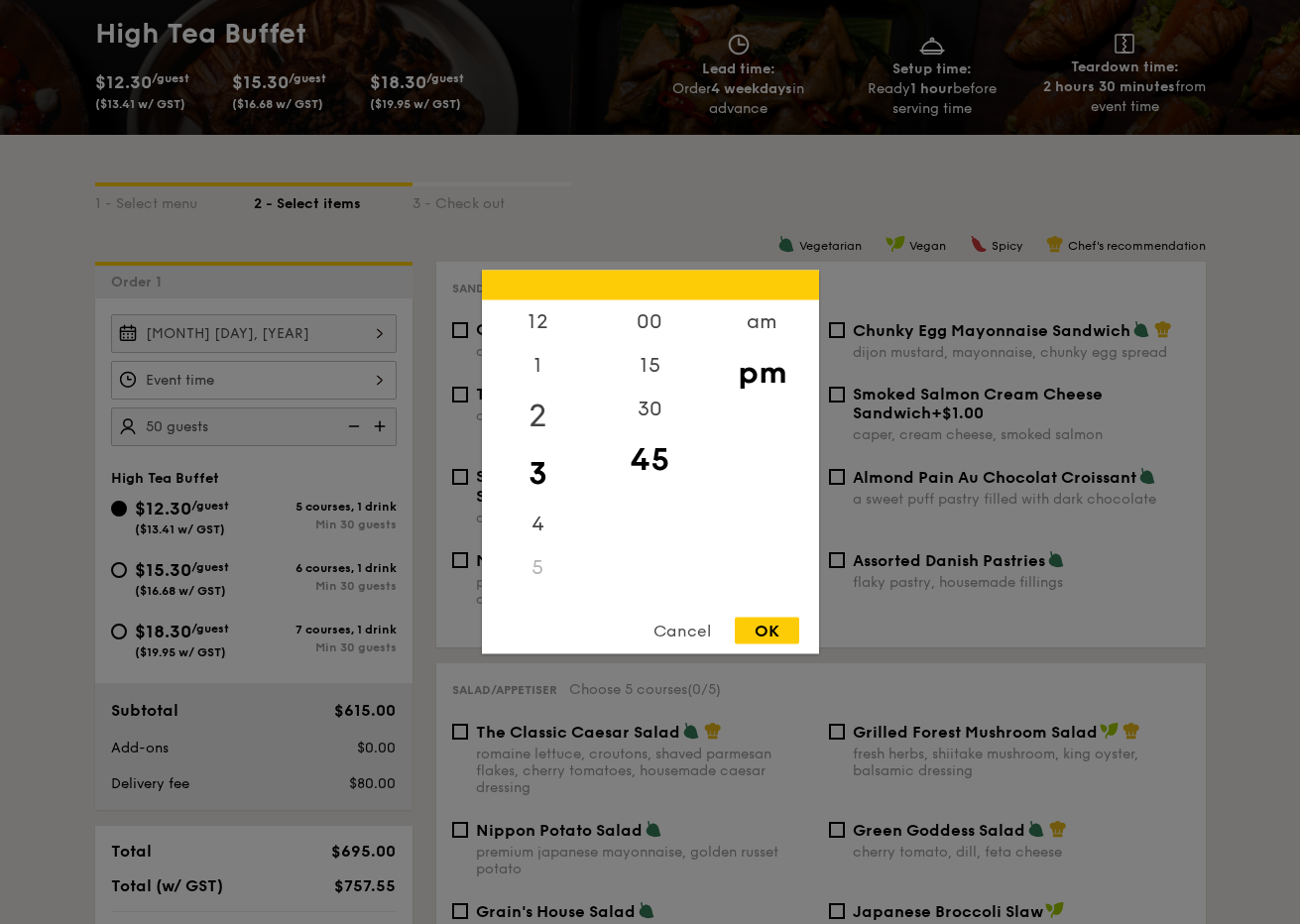 click on "2" at bounding box center [537, 416] 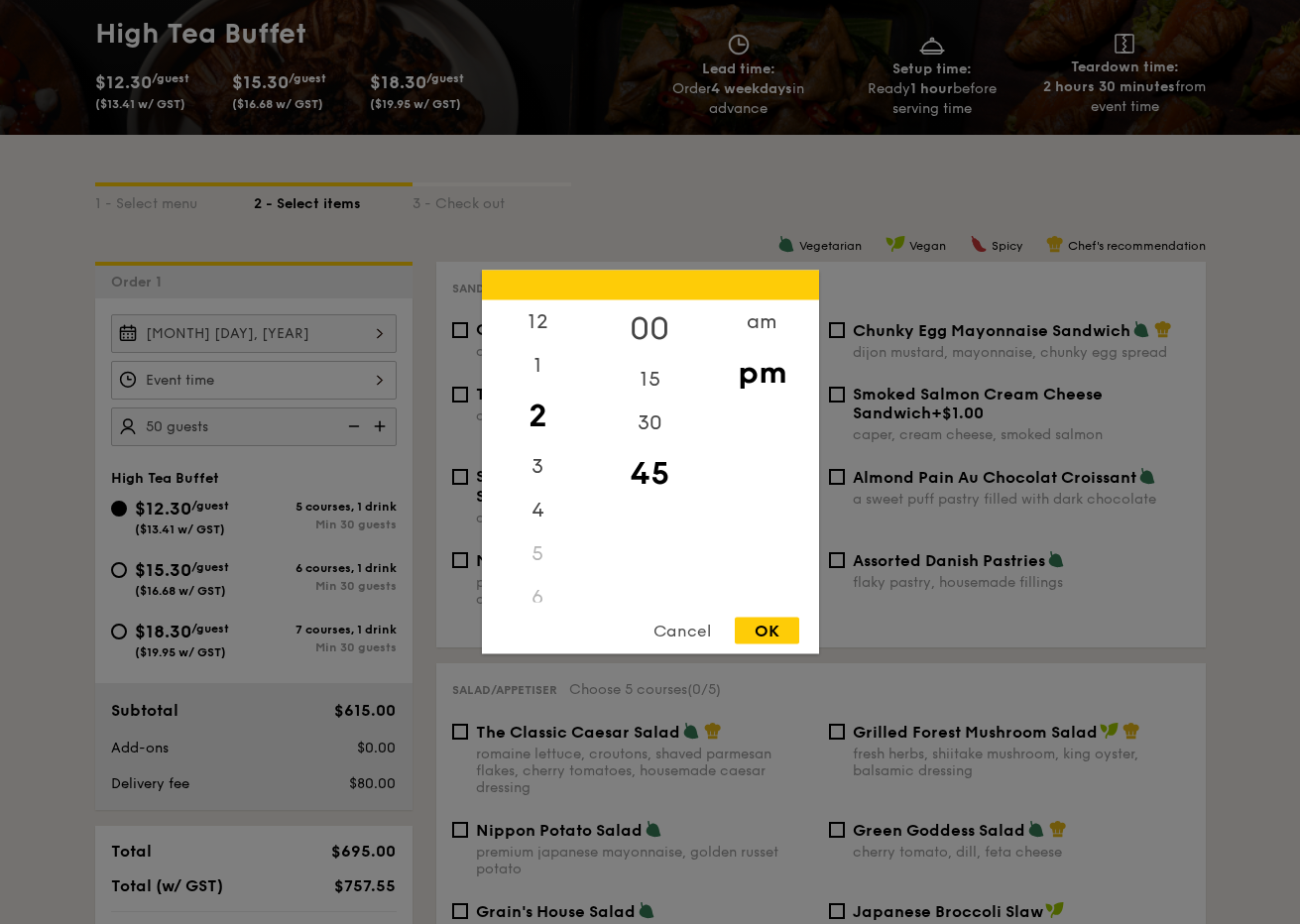 click on "00" at bounding box center (650, 329) 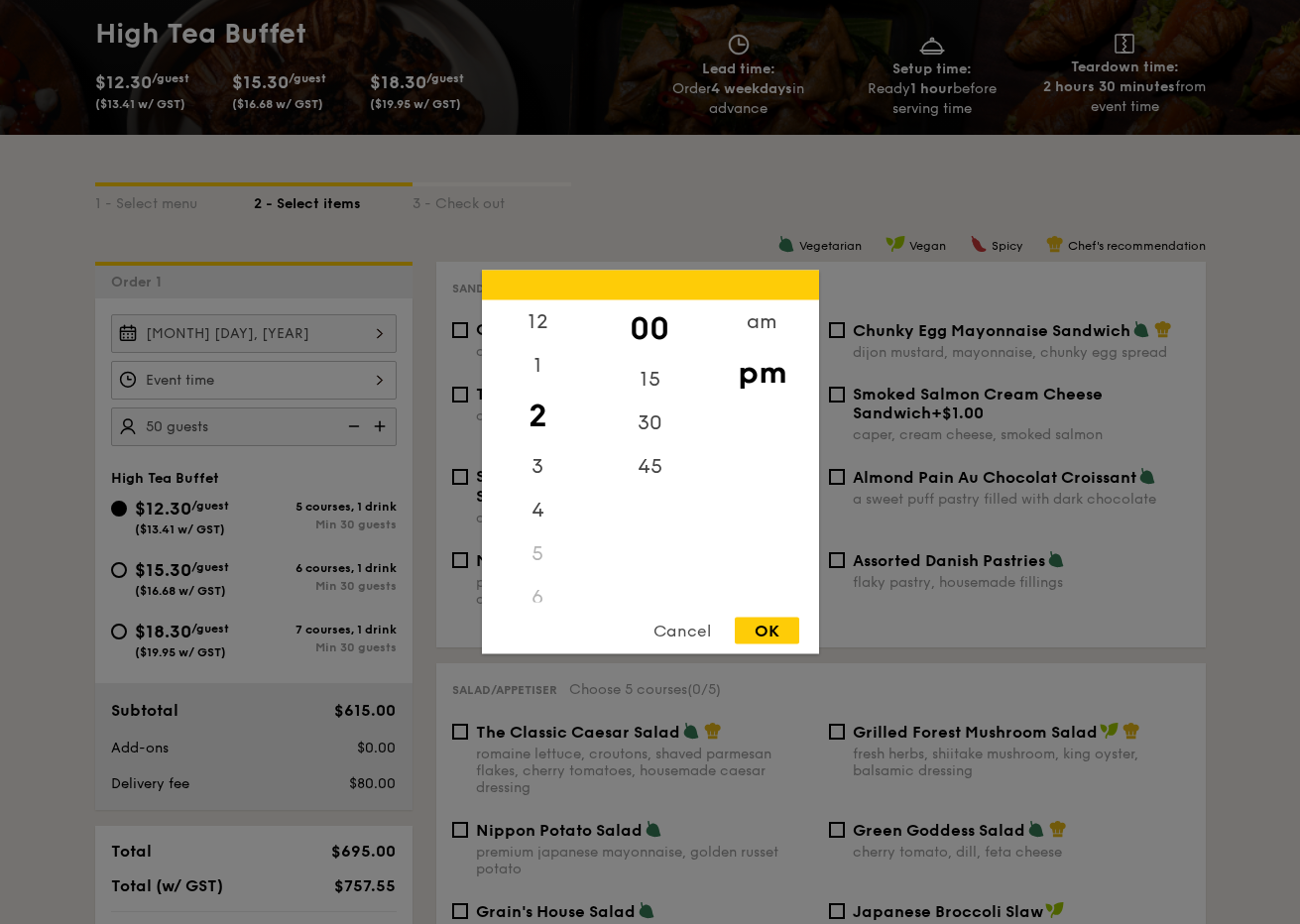 click on "OK" at bounding box center [767, 631] 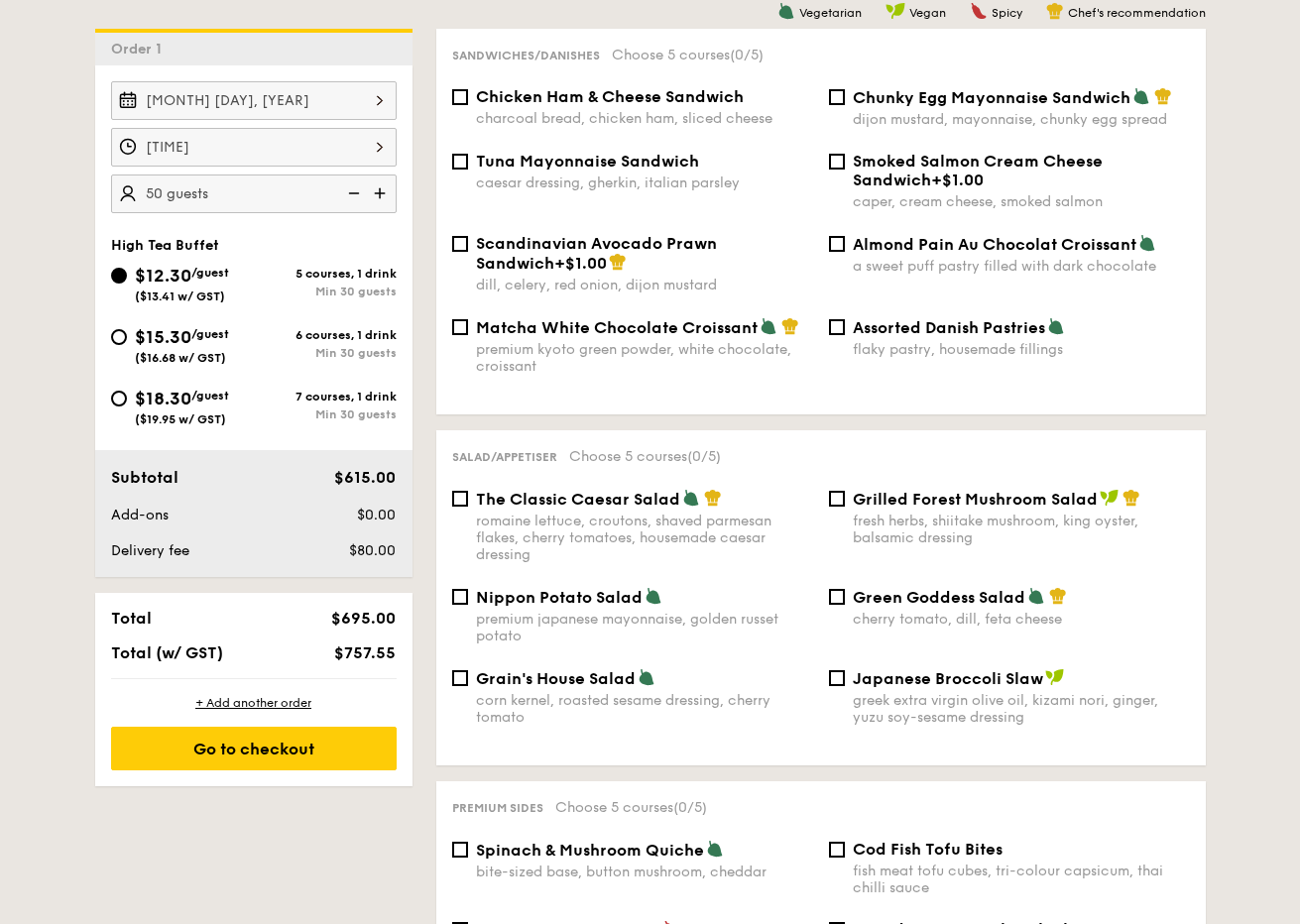 scroll, scrollTop: 496, scrollLeft: 0, axis: vertical 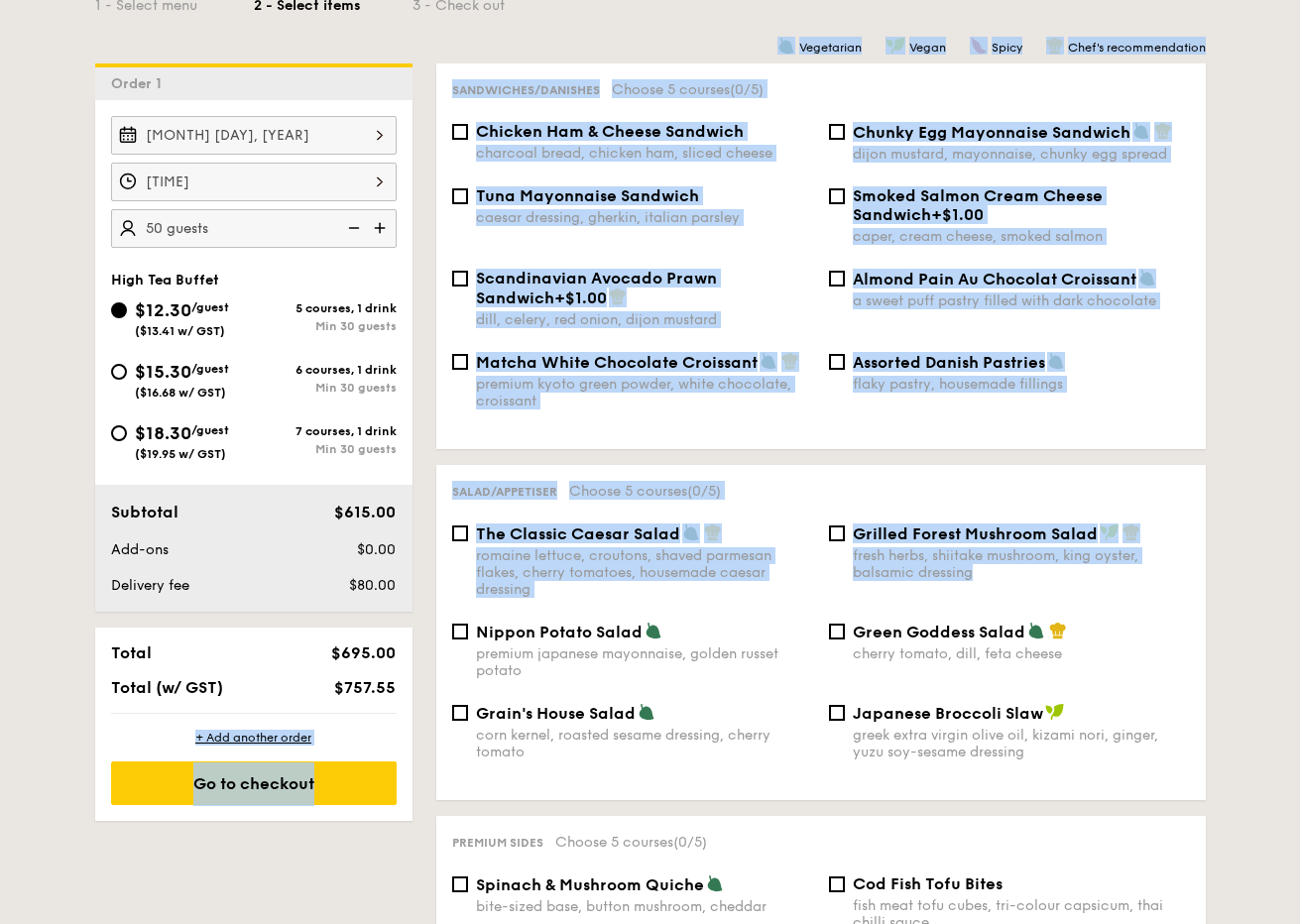 drag, startPoint x: 335, startPoint y: 689, endPoint x: 413, endPoint y: 689, distance: 78 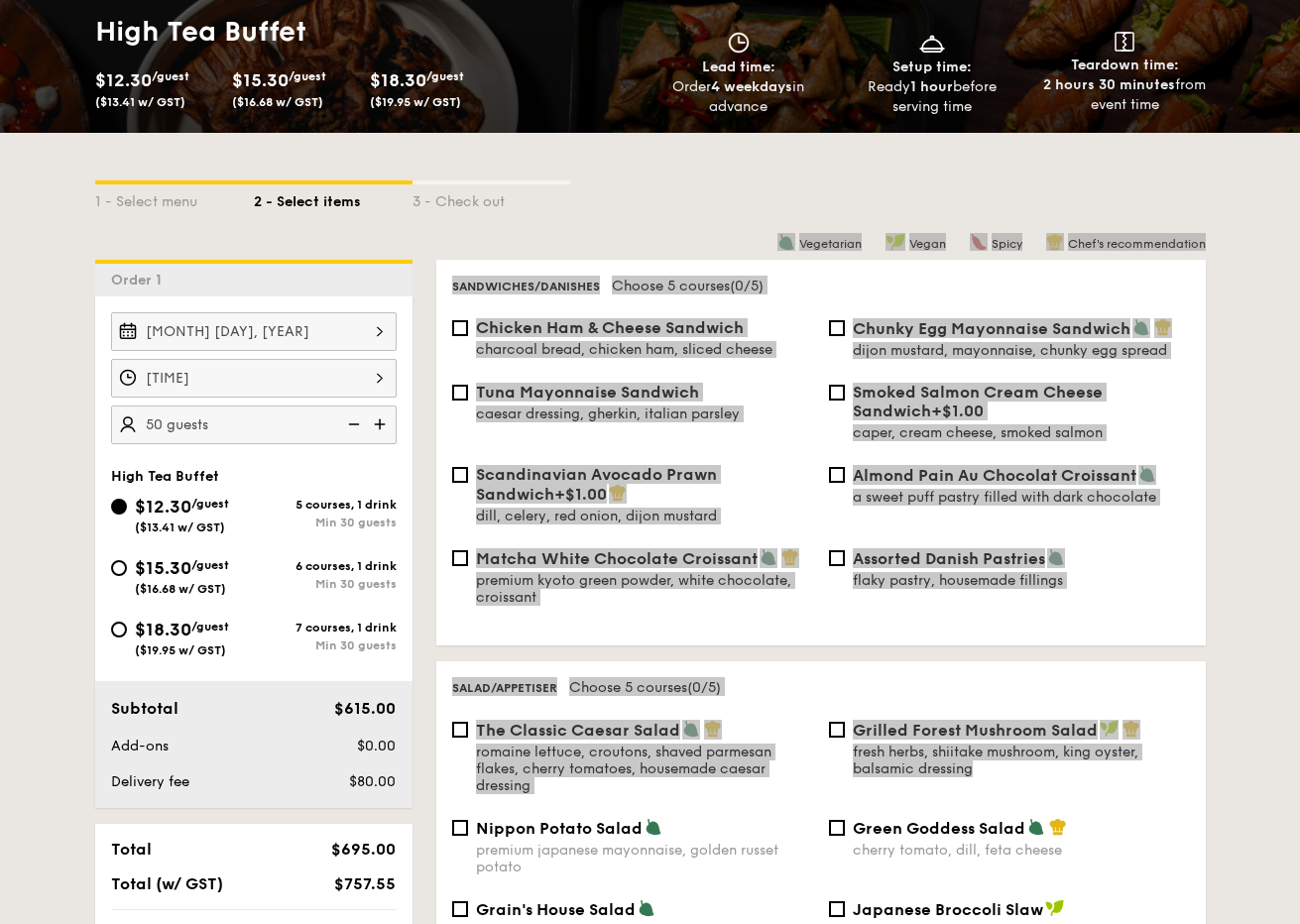 scroll, scrollTop: 297, scrollLeft: 0, axis: vertical 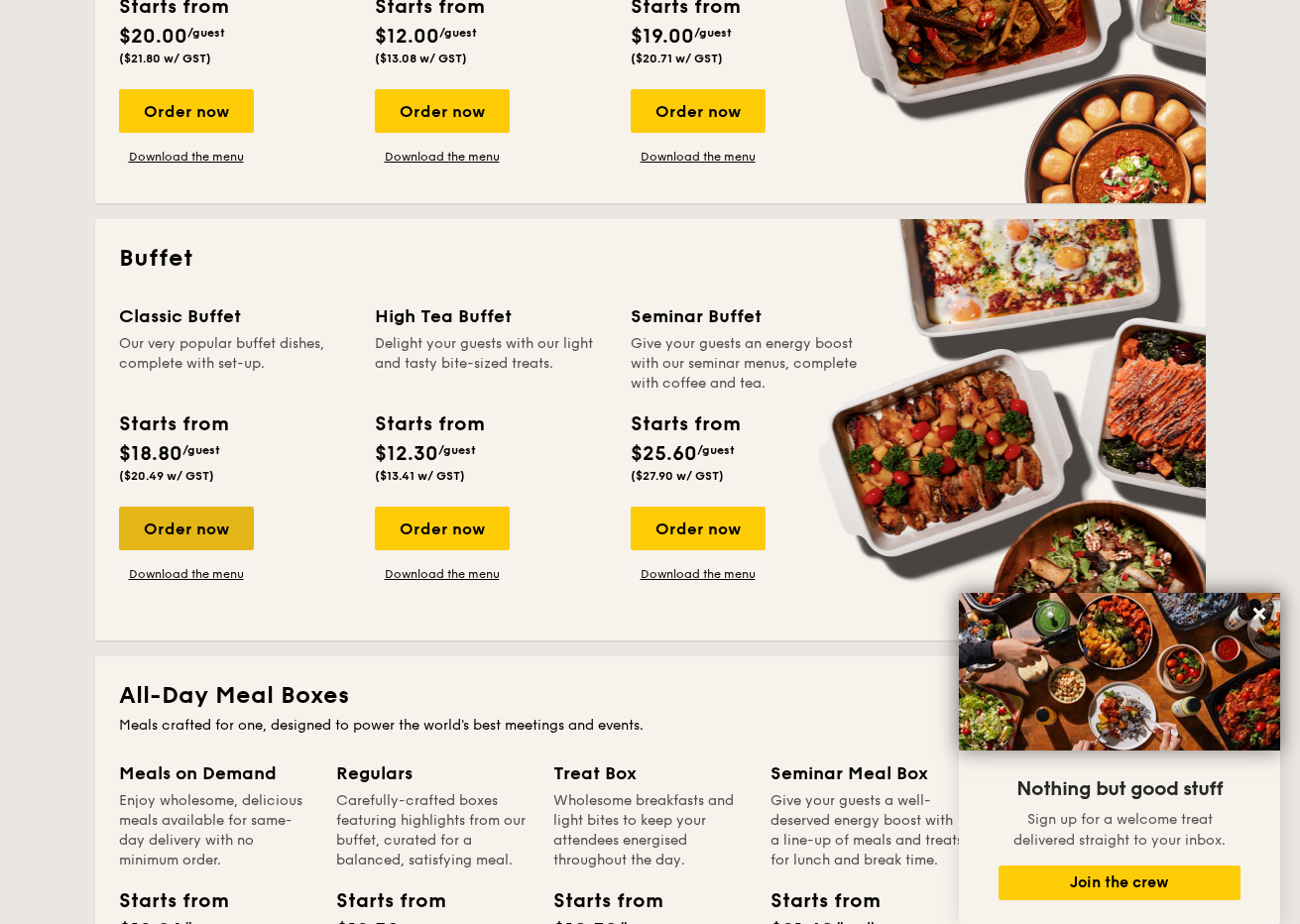 click on "Order now" at bounding box center (186, 528) 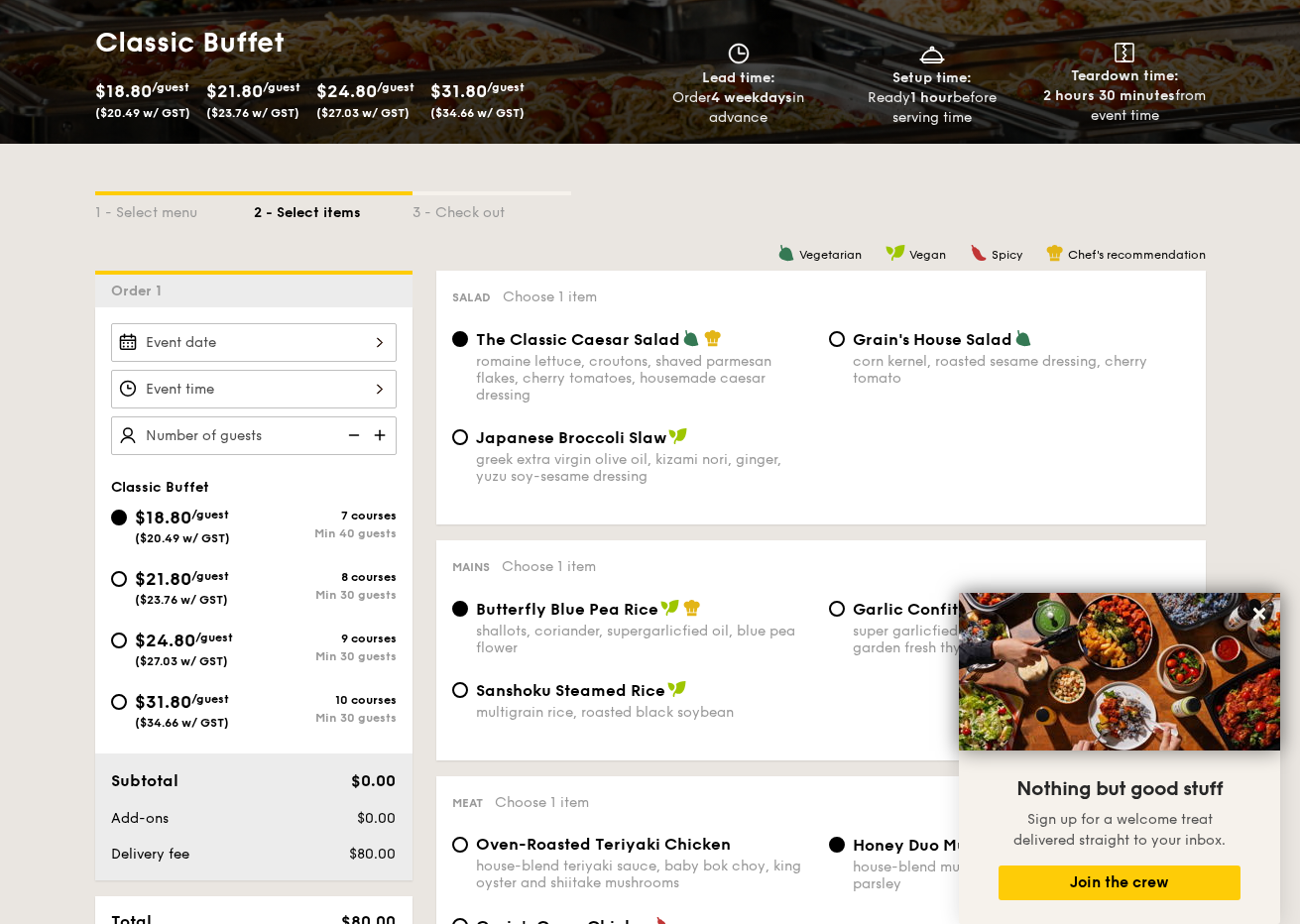 scroll, scrollTop: 297, scrollLeft: 0, axis: vertical 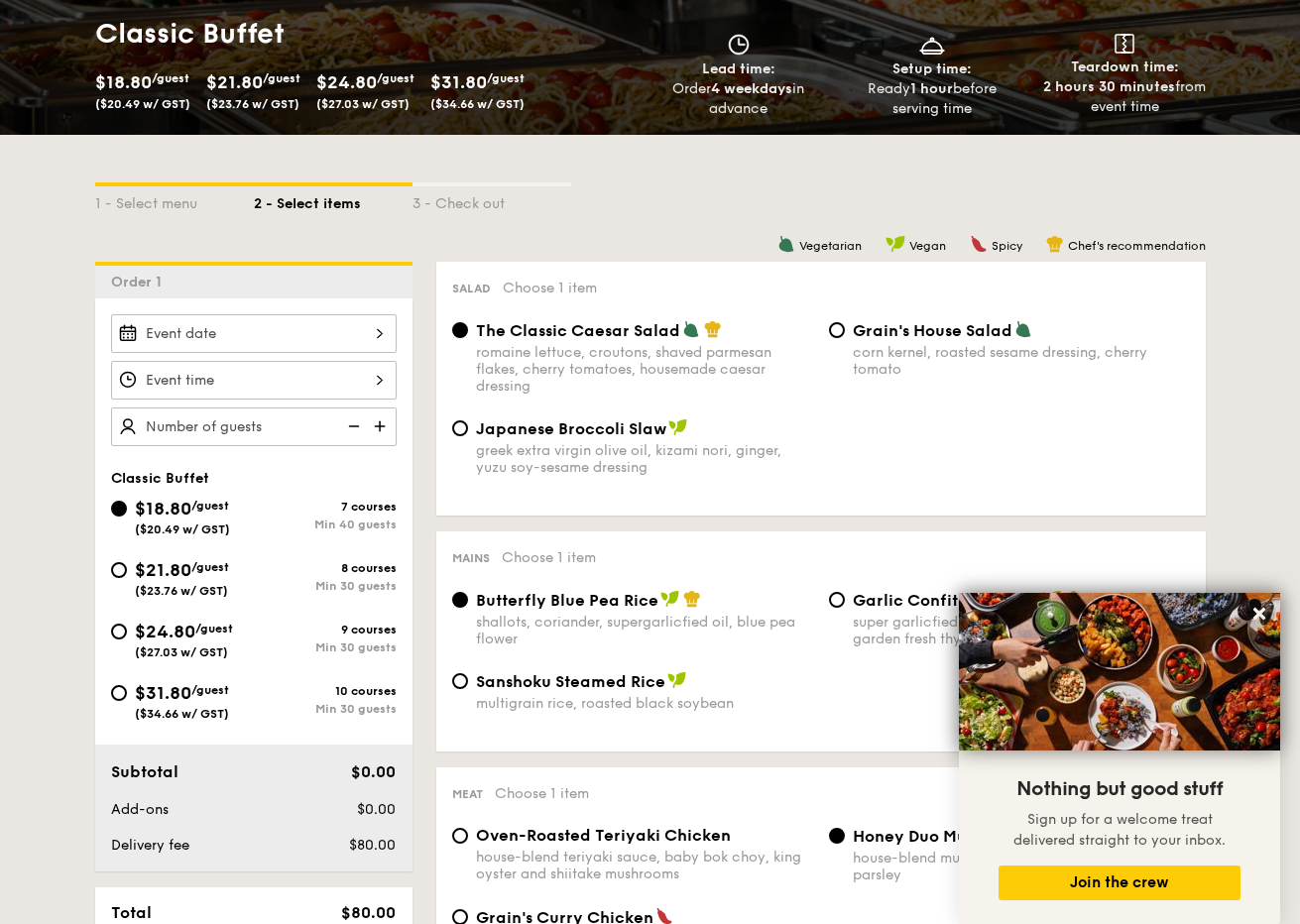 click at bounding box center [254, 333] 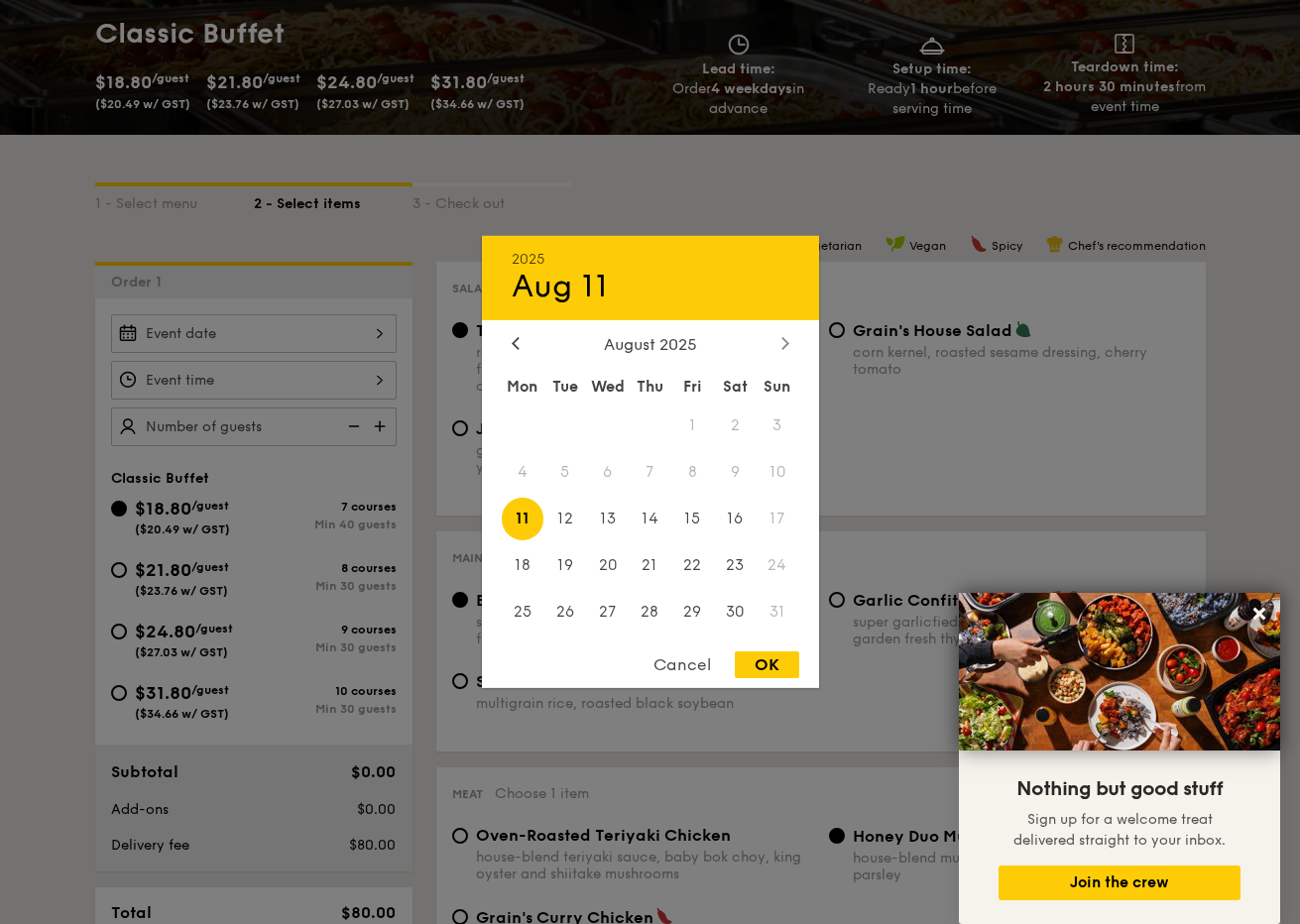 click at bounding box center [785, 344] 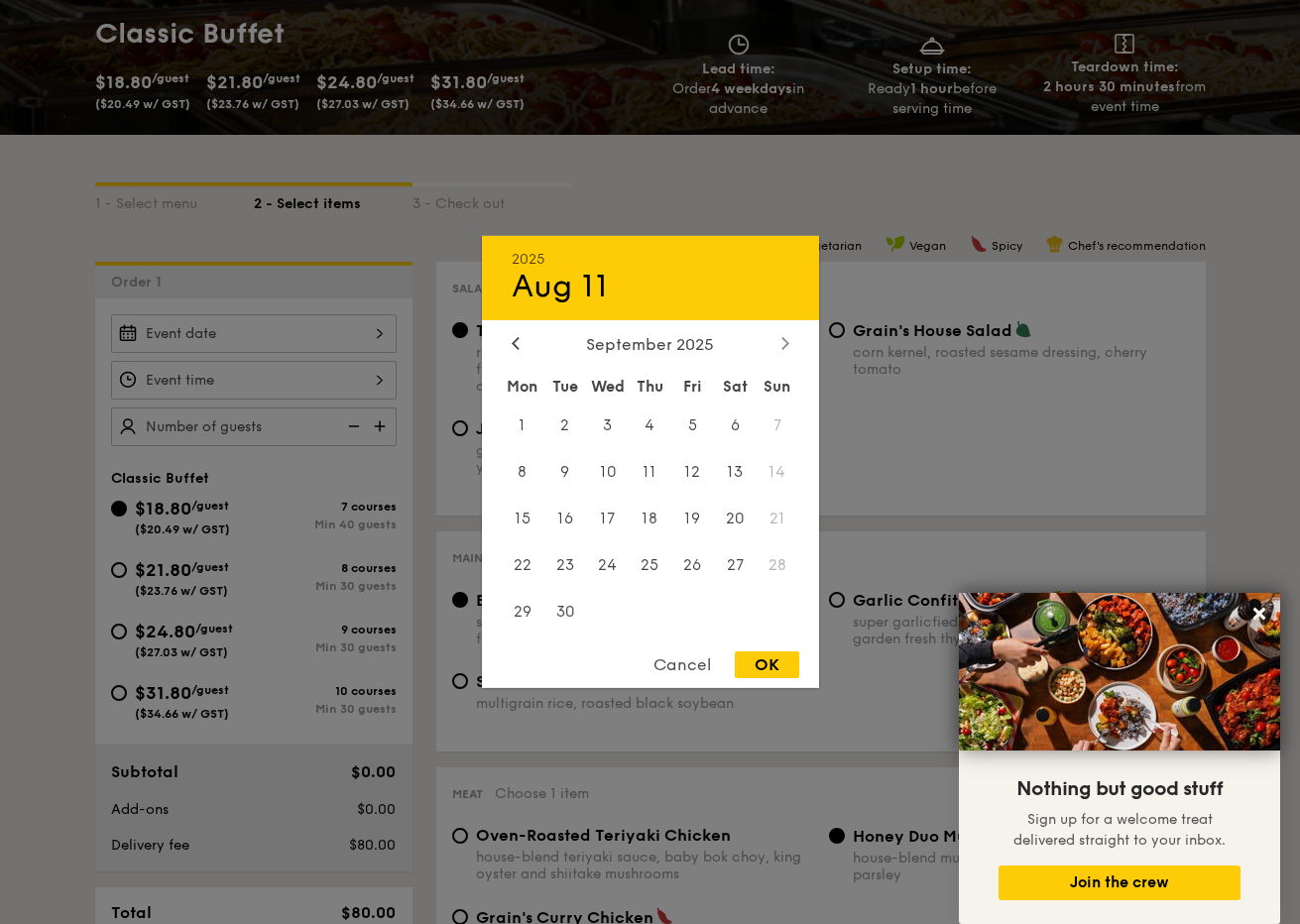 click 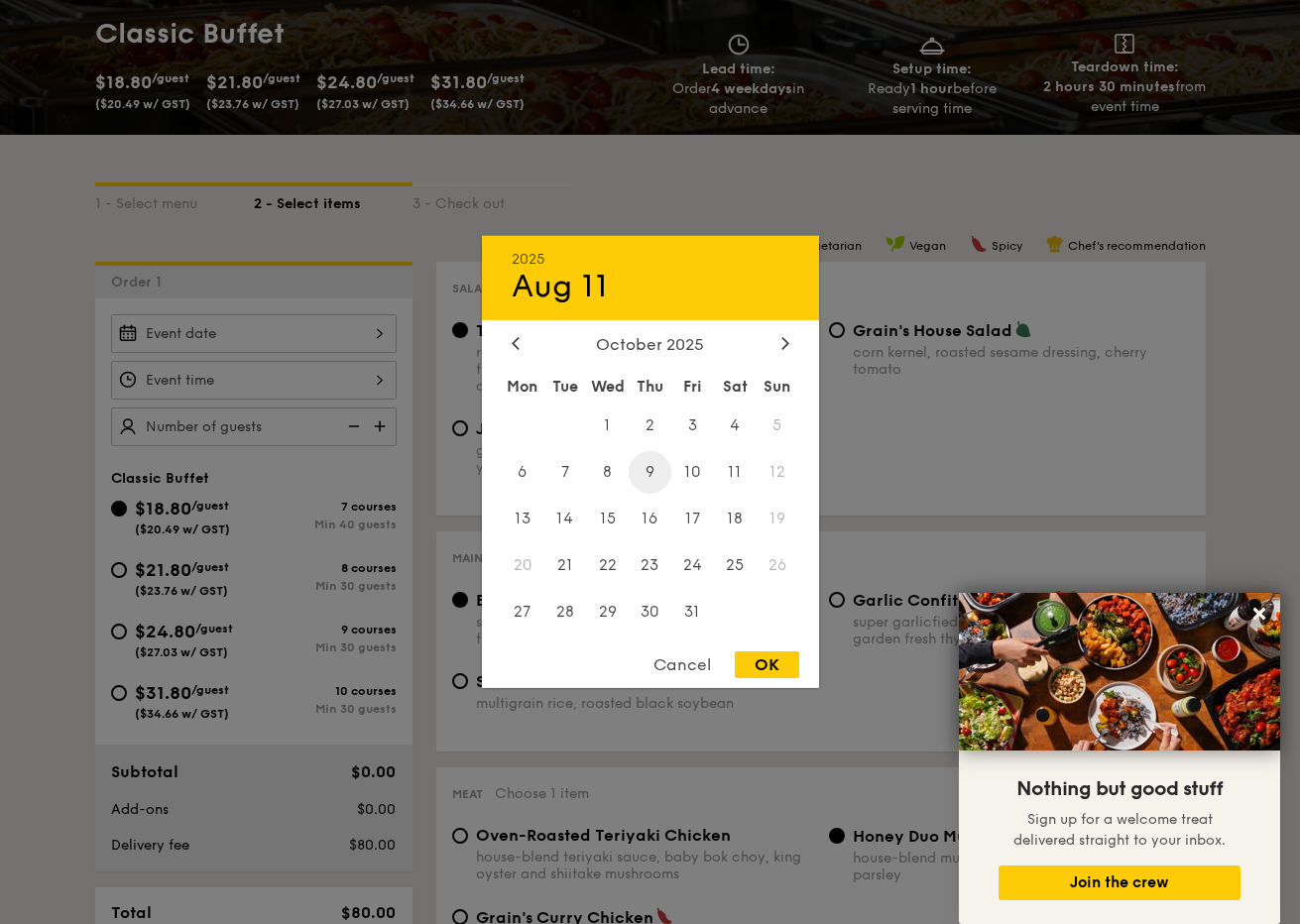 click on "9" at bounding box center [650, 472] 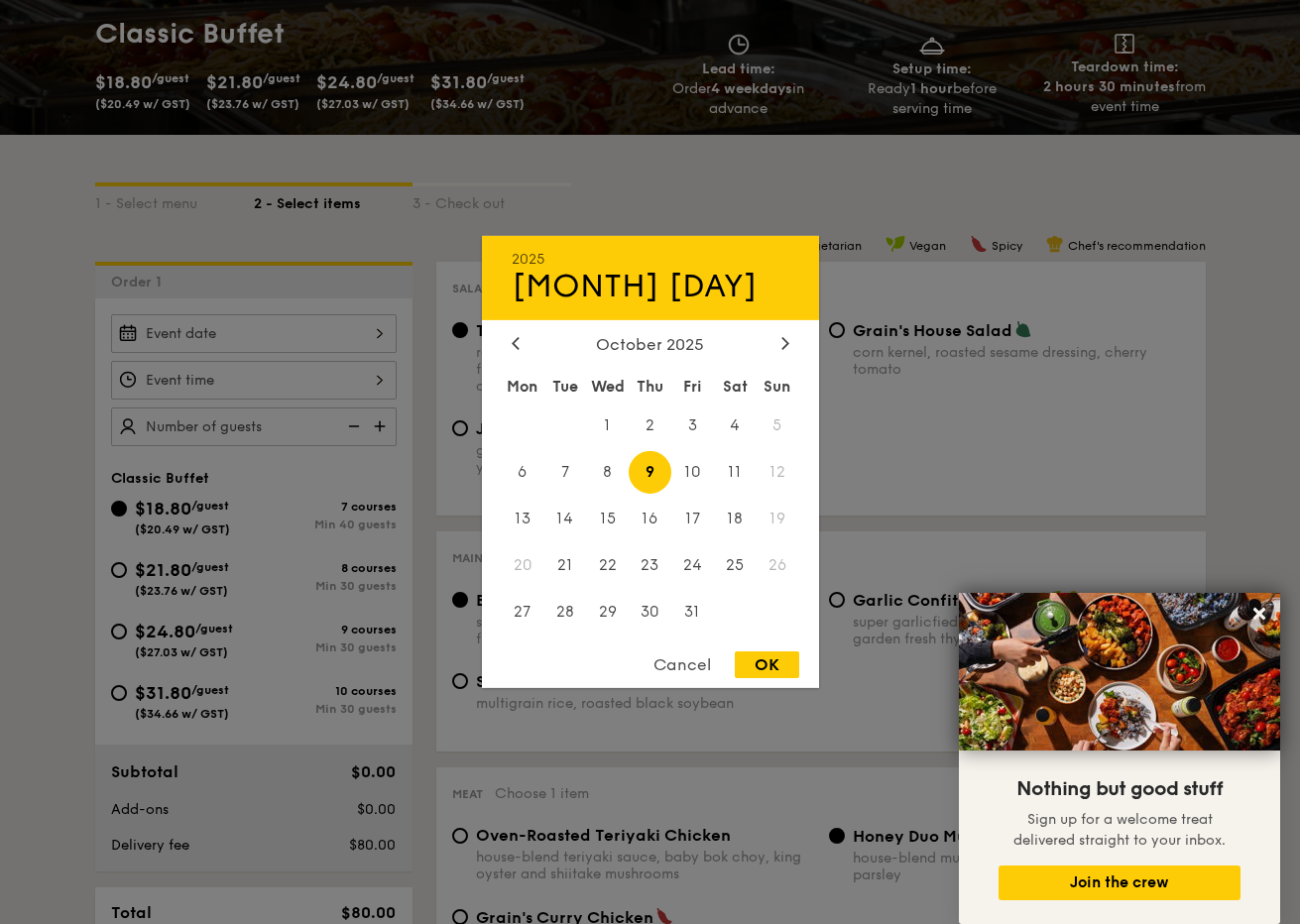 click on "OK" at bounding box center [767, 664] 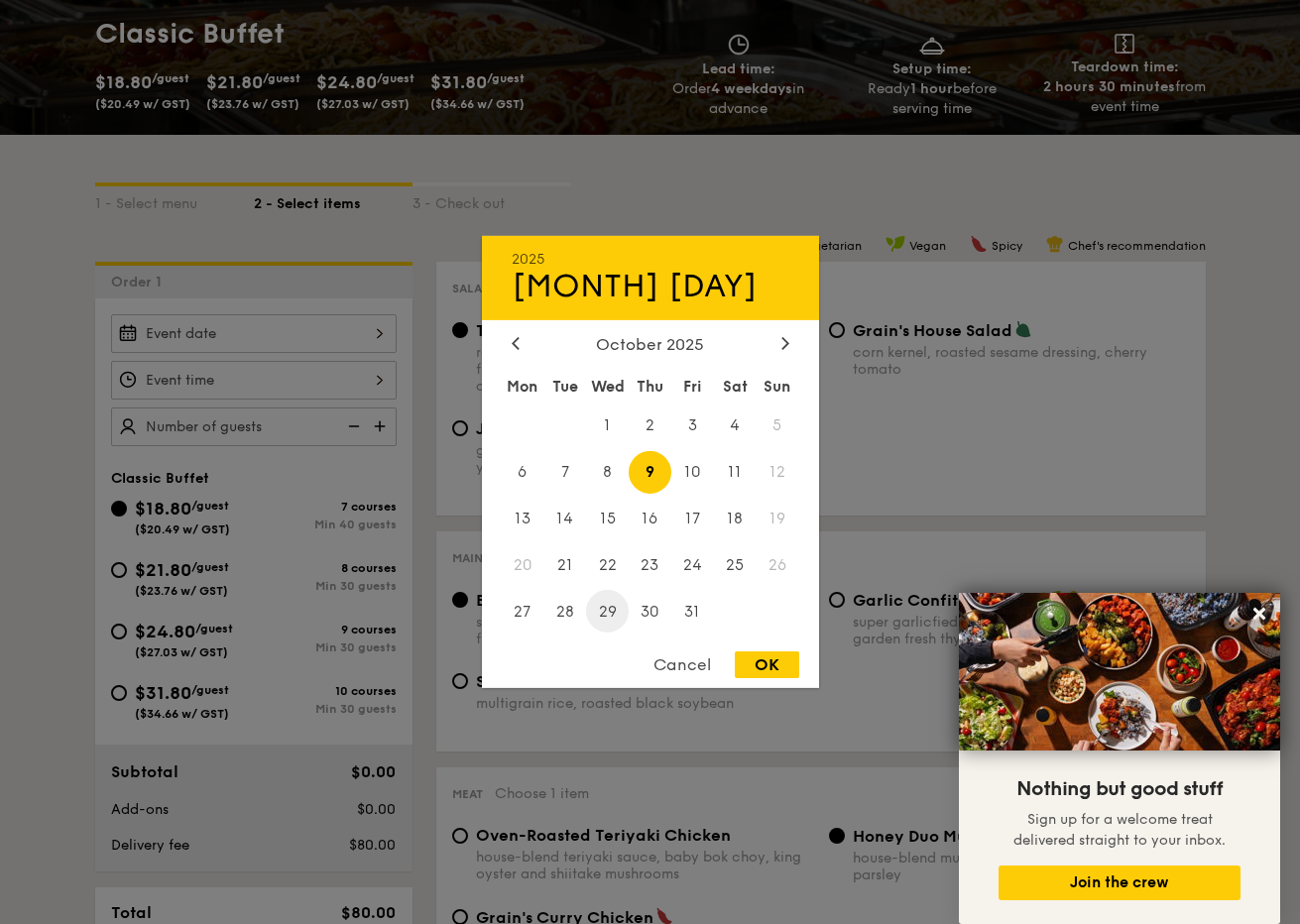 type on "[MONTH] [DAY], [YEAR]" 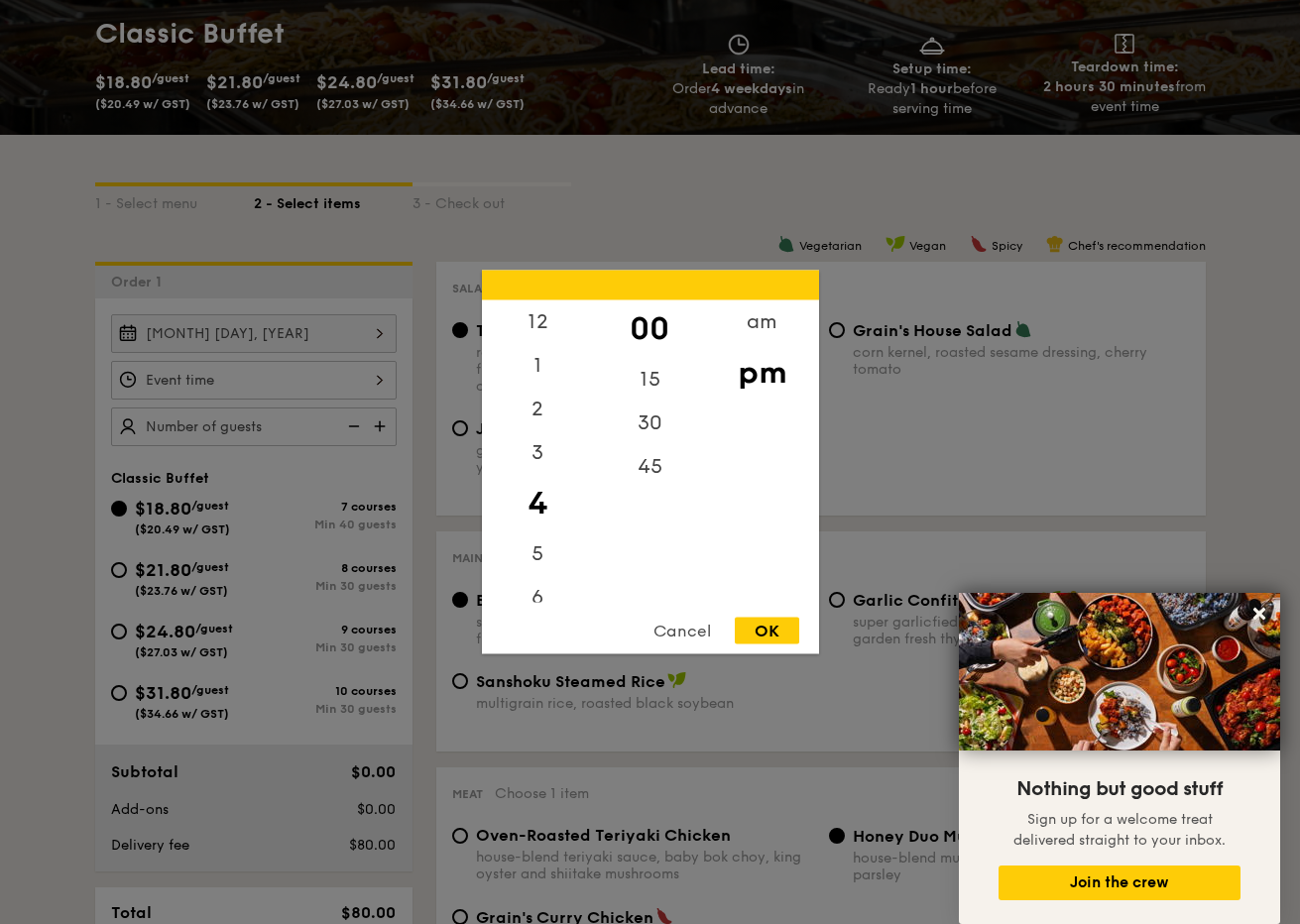 click on "12 1 2 3 4 5 6 7 8 9 10 11   00 15 30 45   am   pm   Cancel   OK" at bounding box center [254, 380] 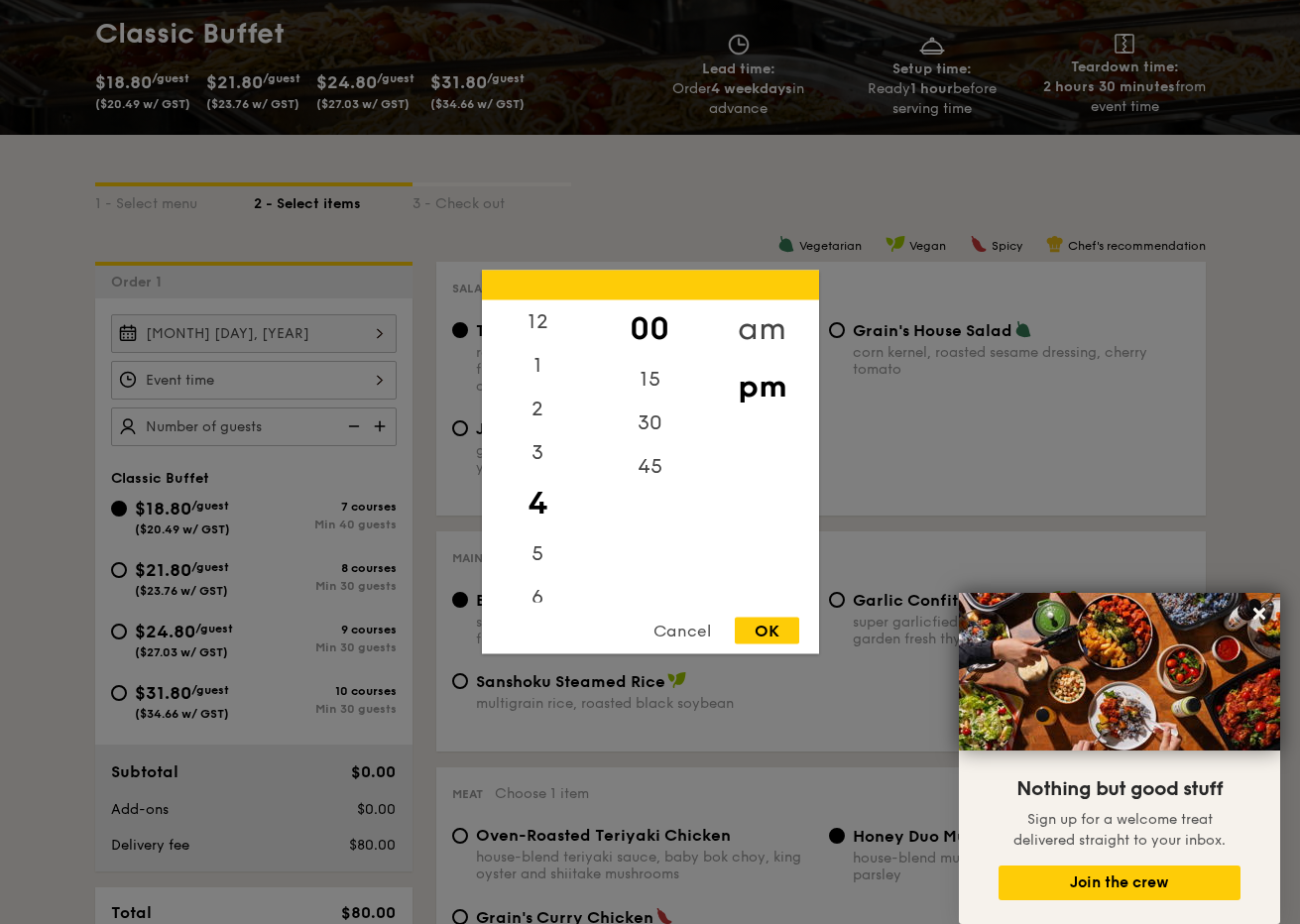 click on "am" at bounding box center [762, 329] 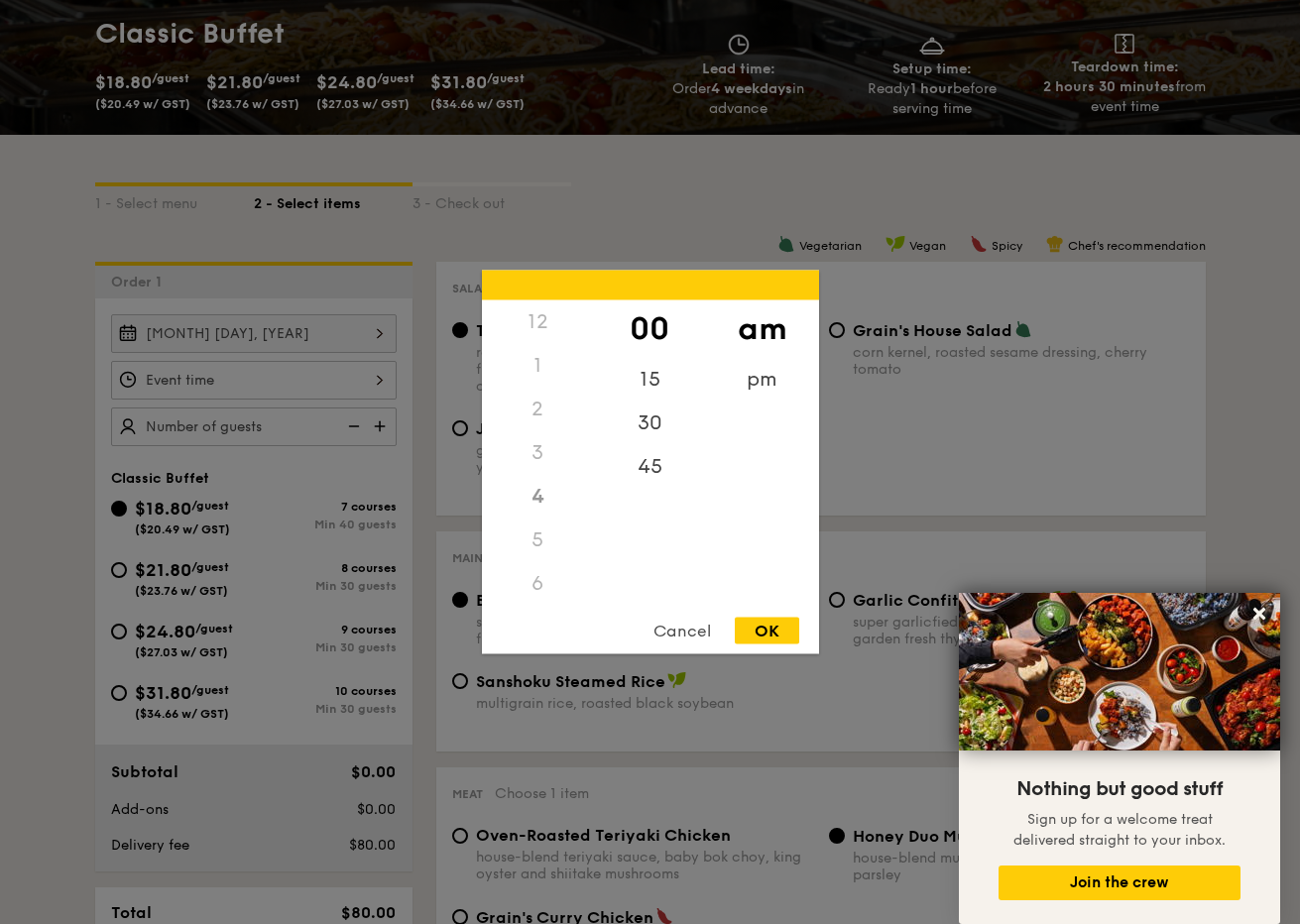 click on "12" at bounding box center (537, 322) 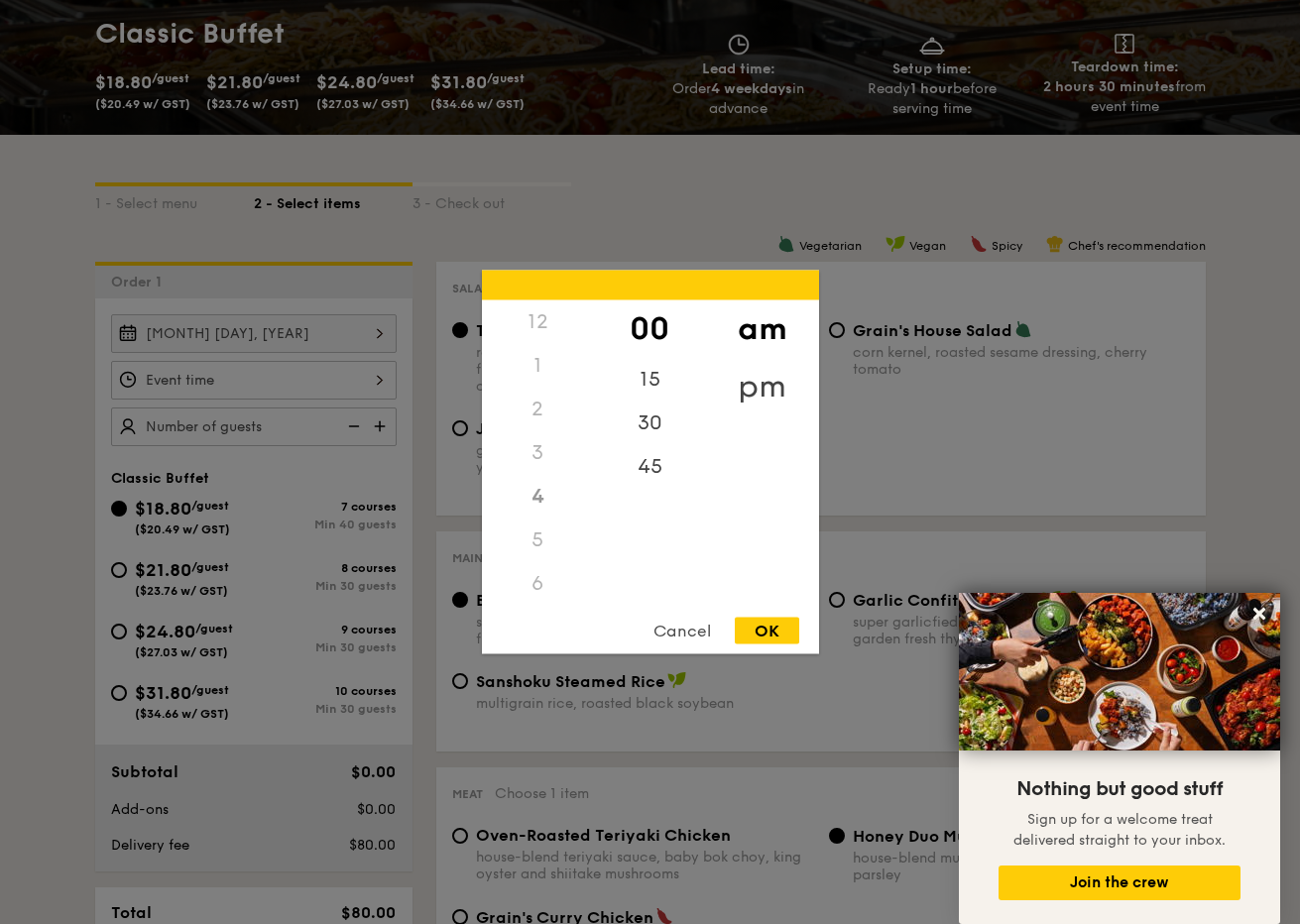 click on "pm" at bounding box center (762, 387) 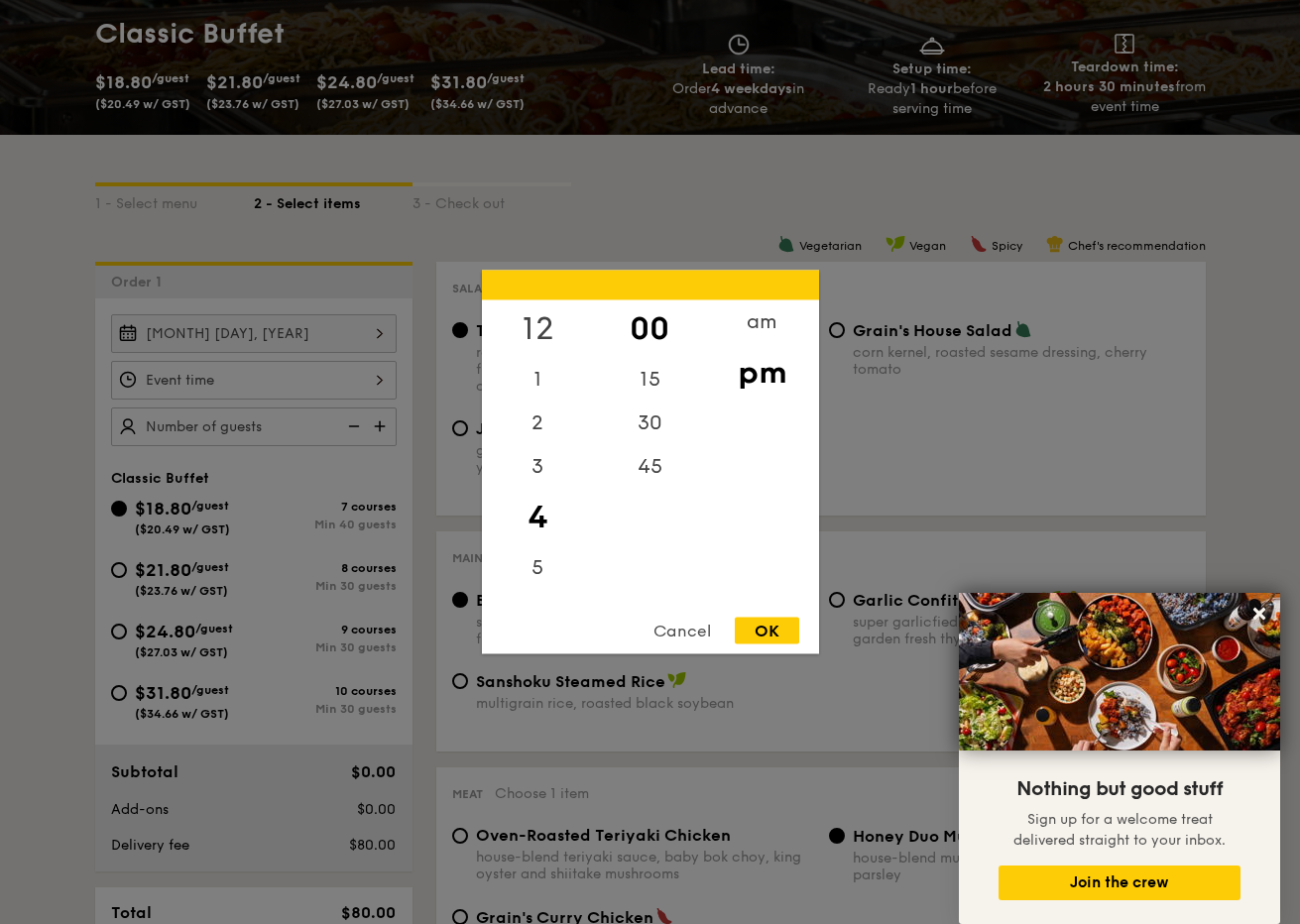 click on "12" at bounding box center (537, 329) 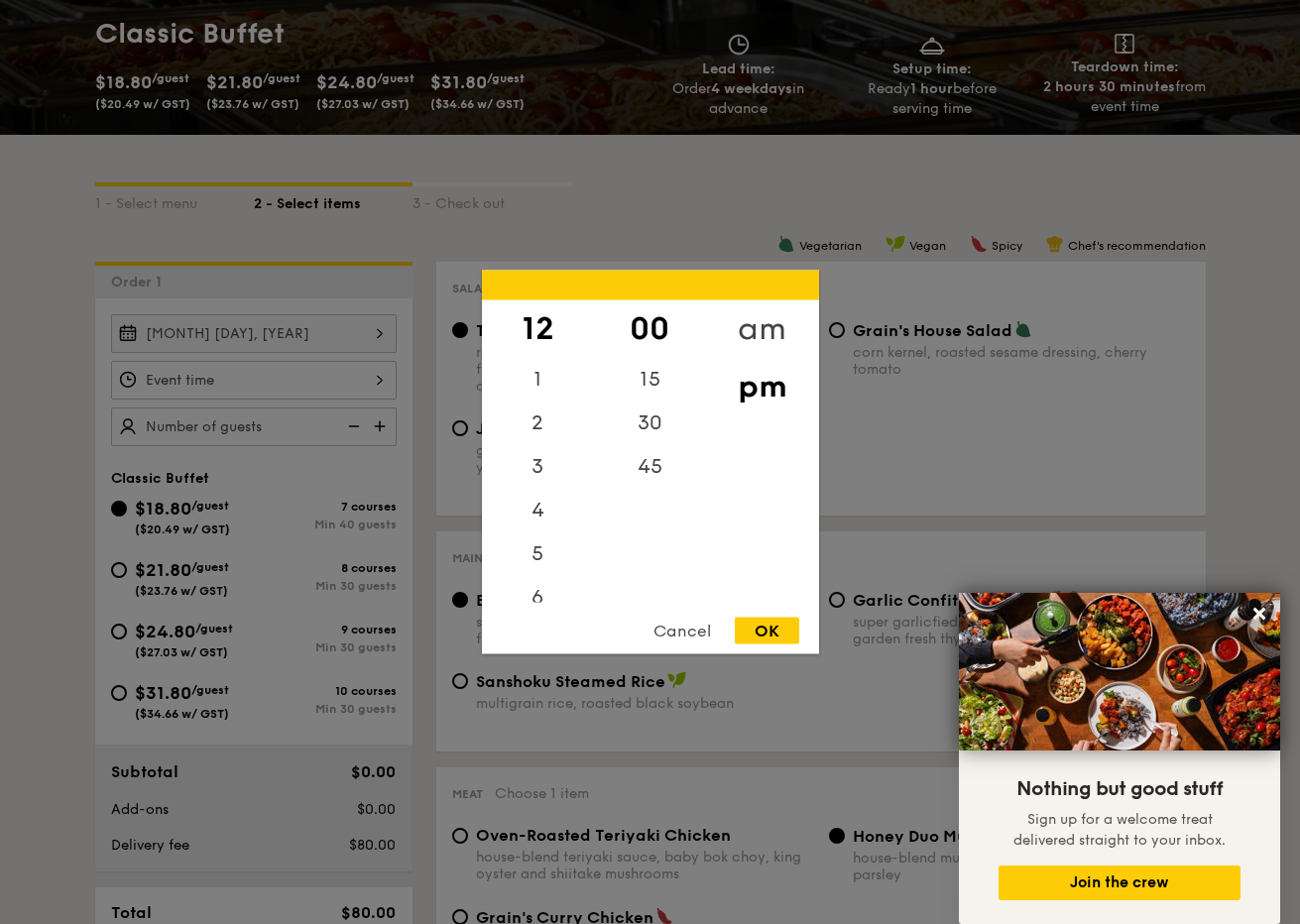 click on "am" at bounding box center [762, 329] 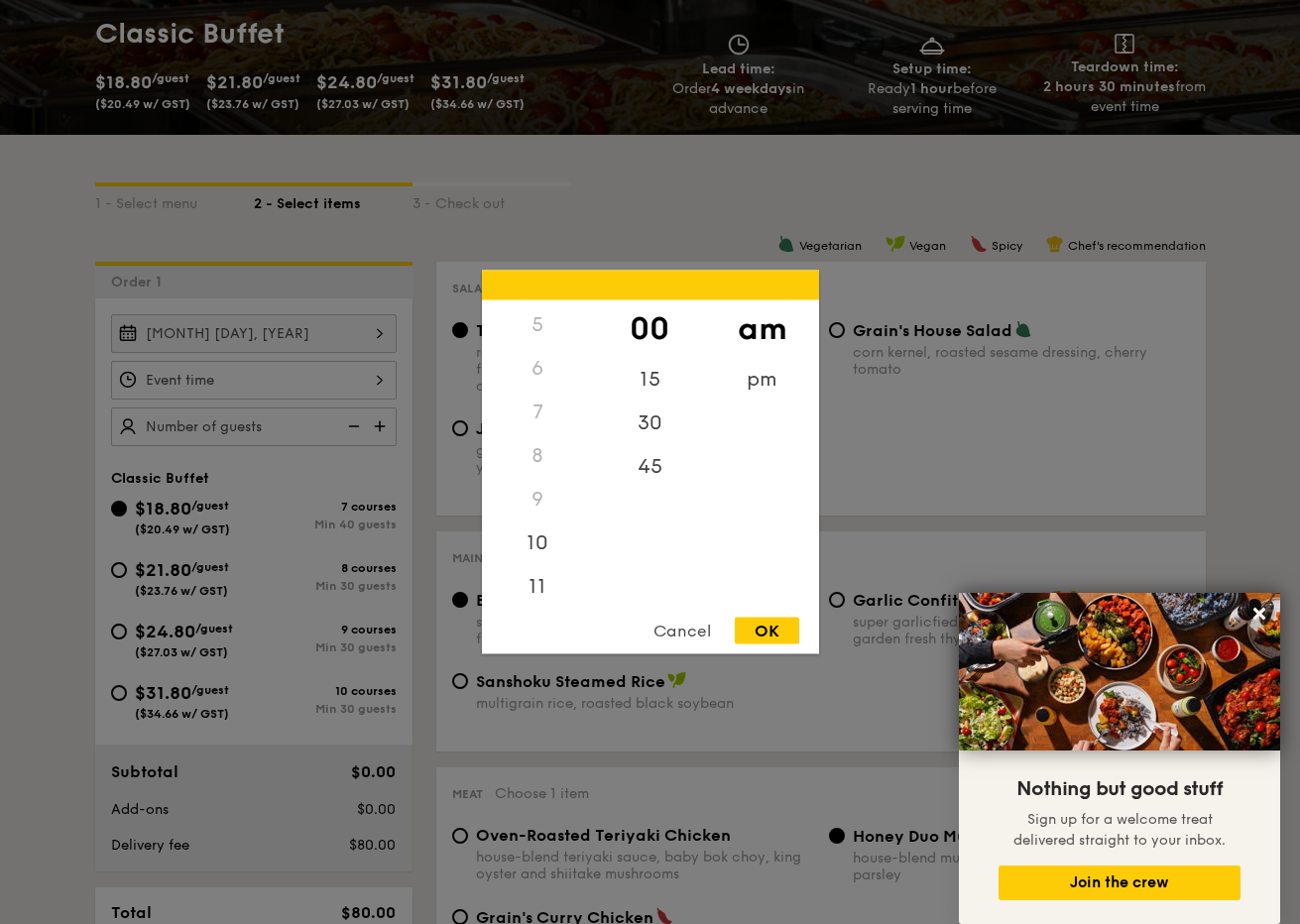 scroll, scrollTop: 221, scrollLeft: 0, axis: vertical 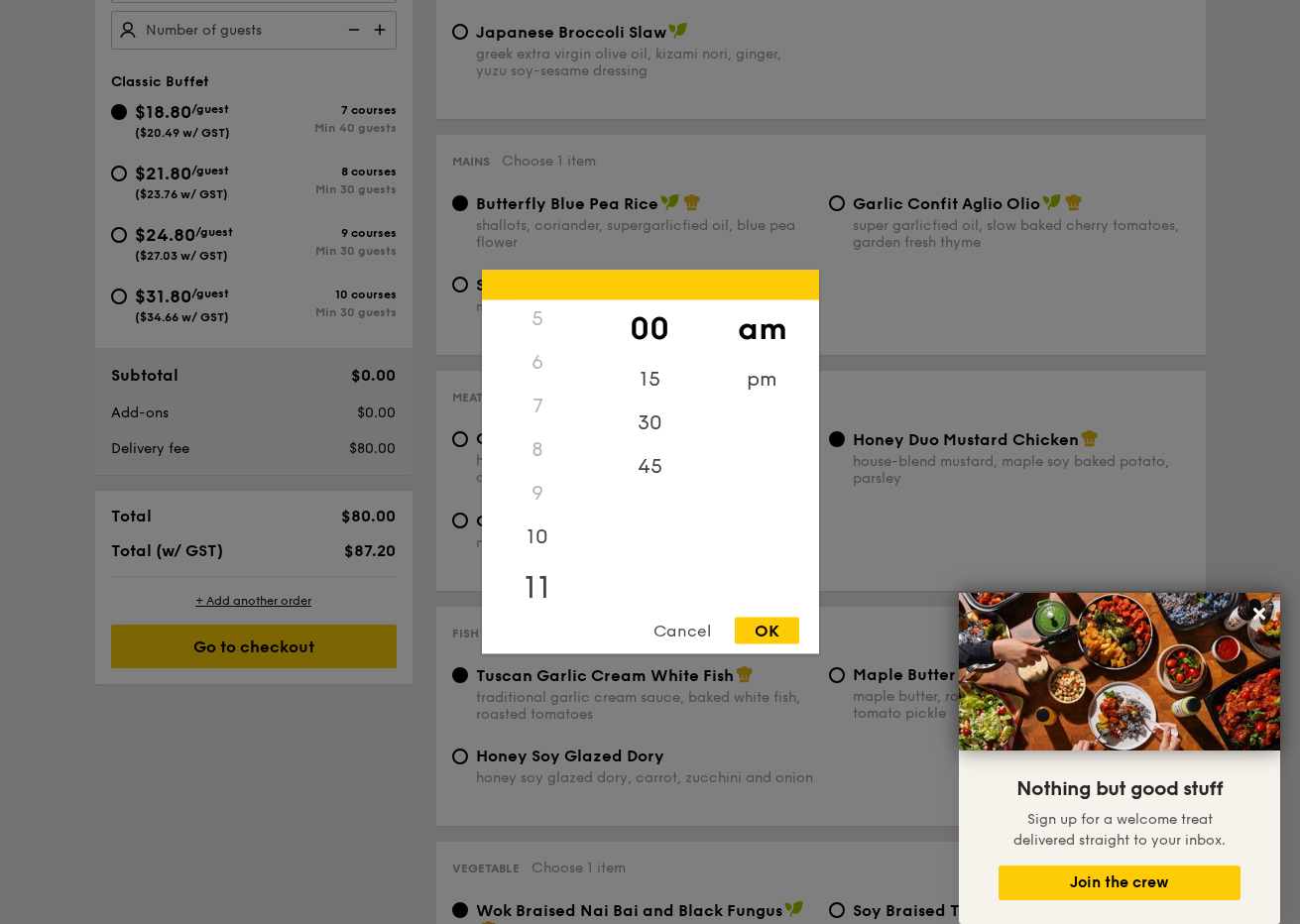 click on "11" at bounding box center [537, 588] 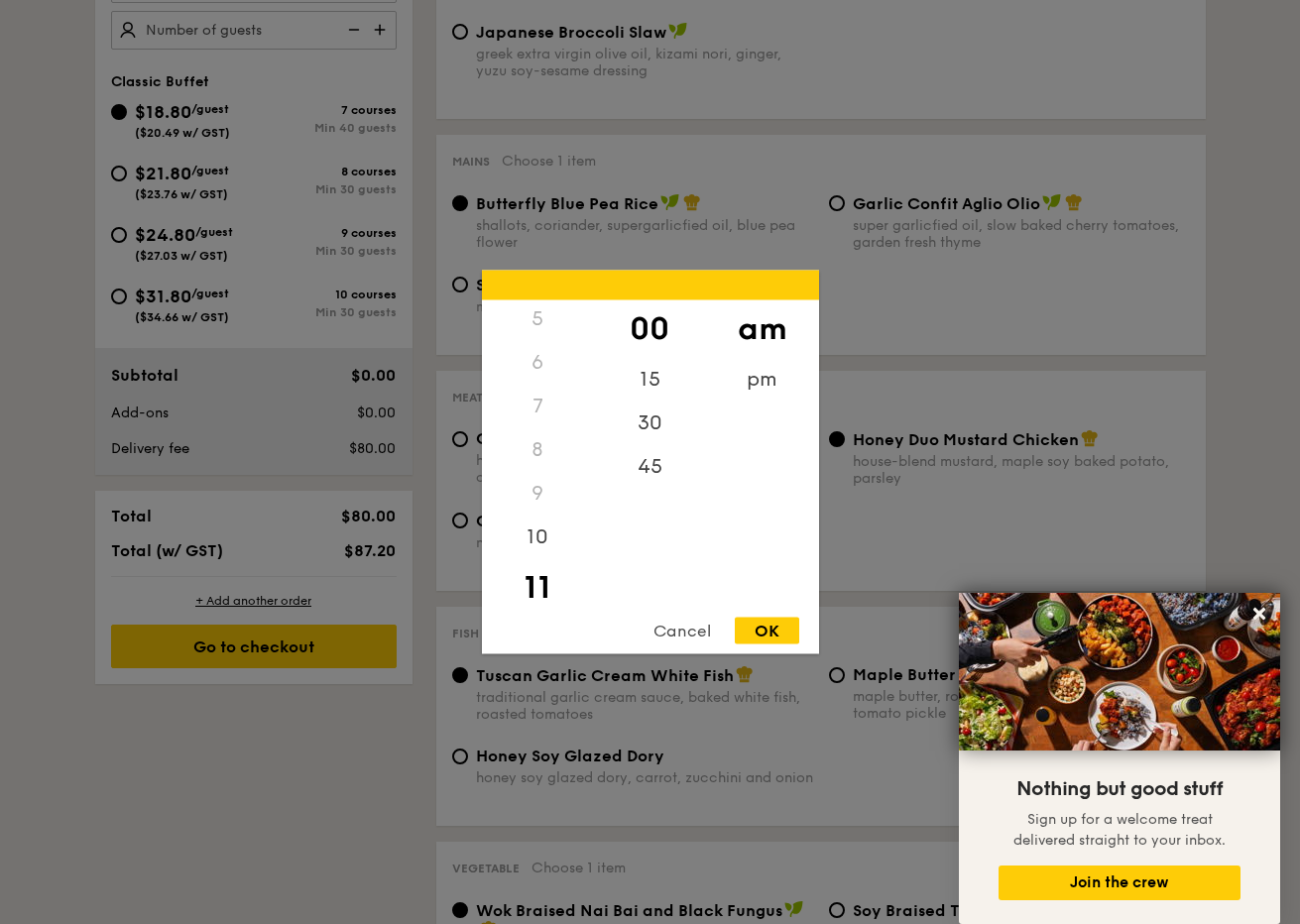 click on "OK" at bounding box center (767, 631) 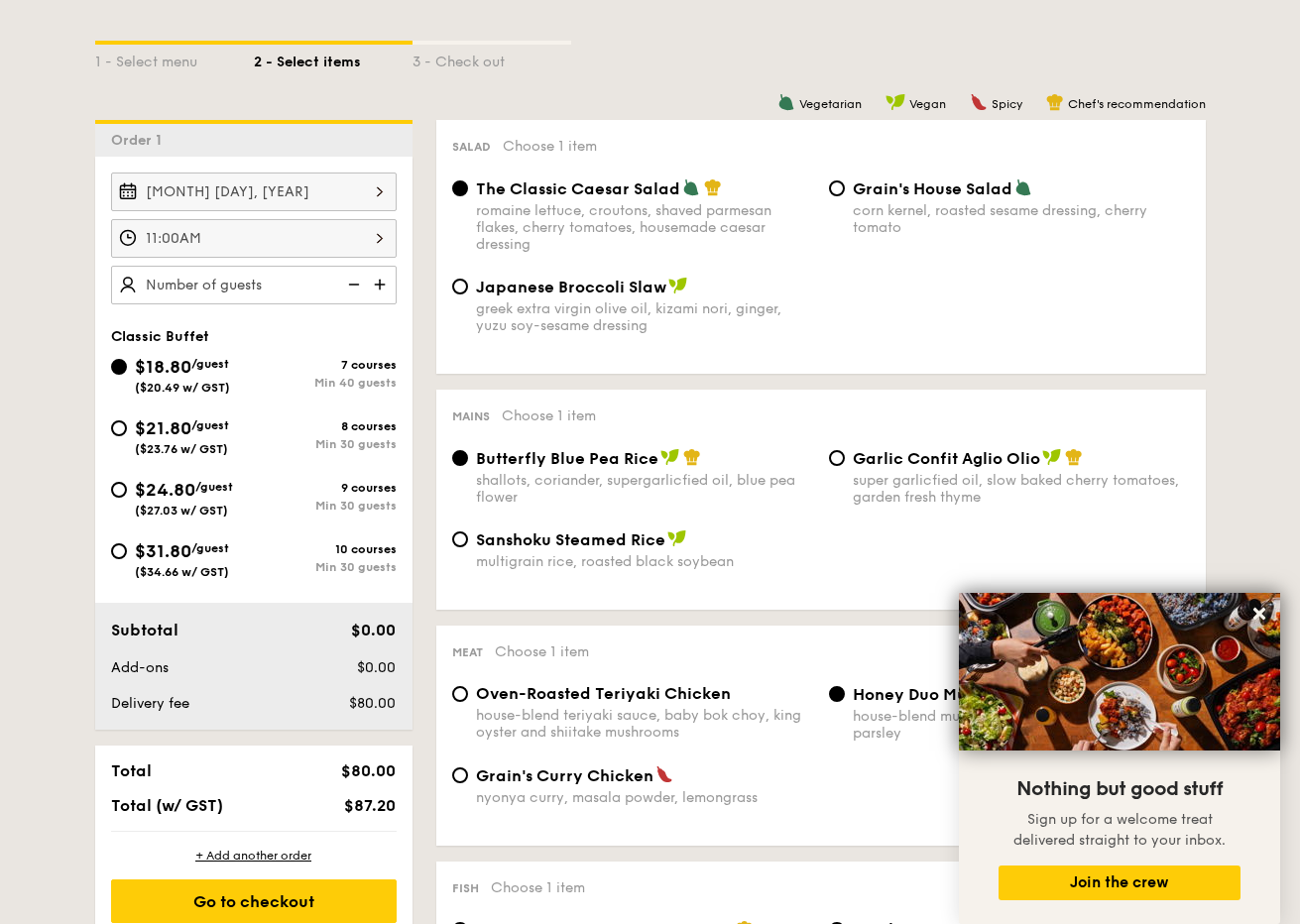 scroll, scrollTop: 397, scrollLeft: 0, axis: vertical 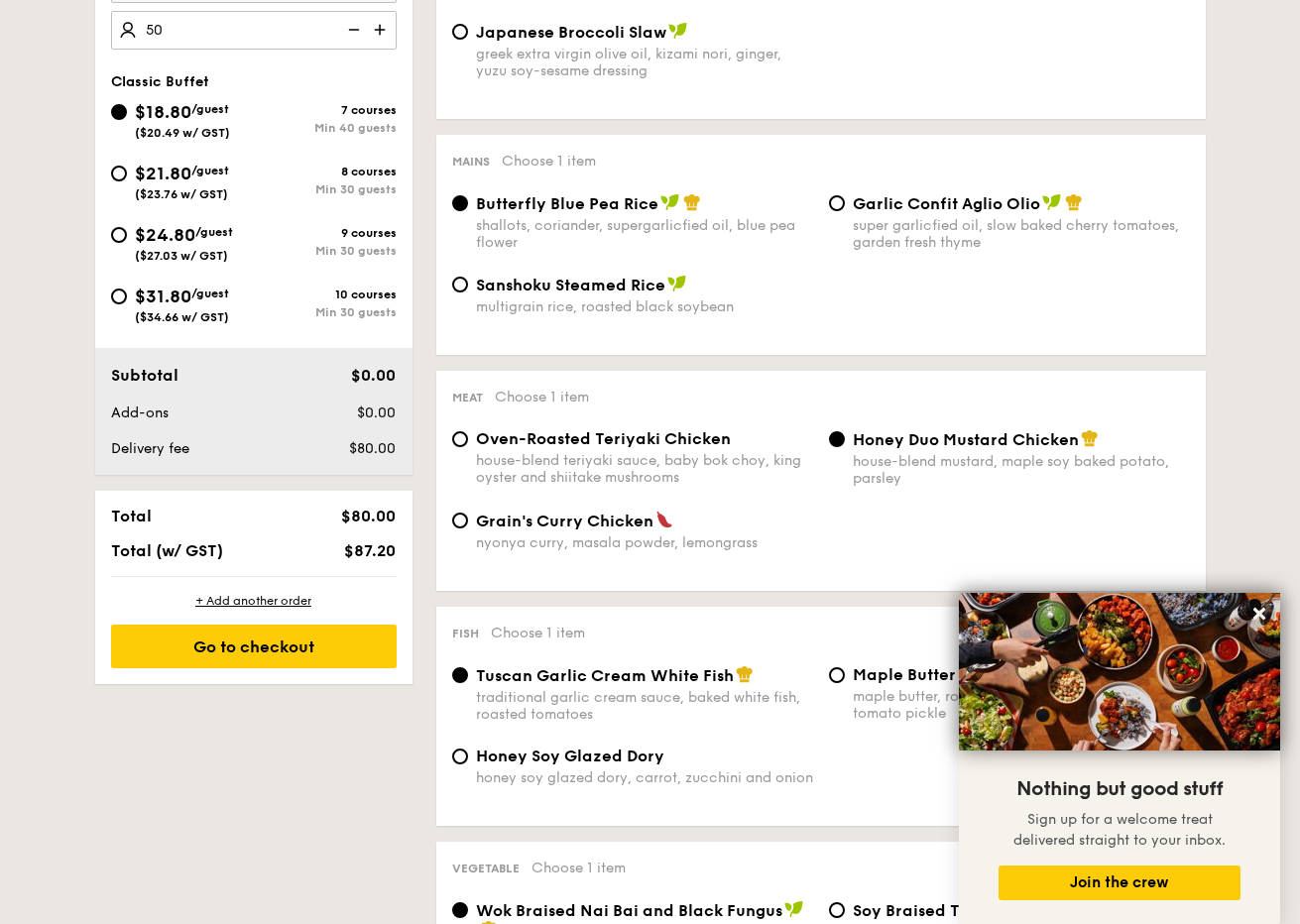 type on "50 guests" 